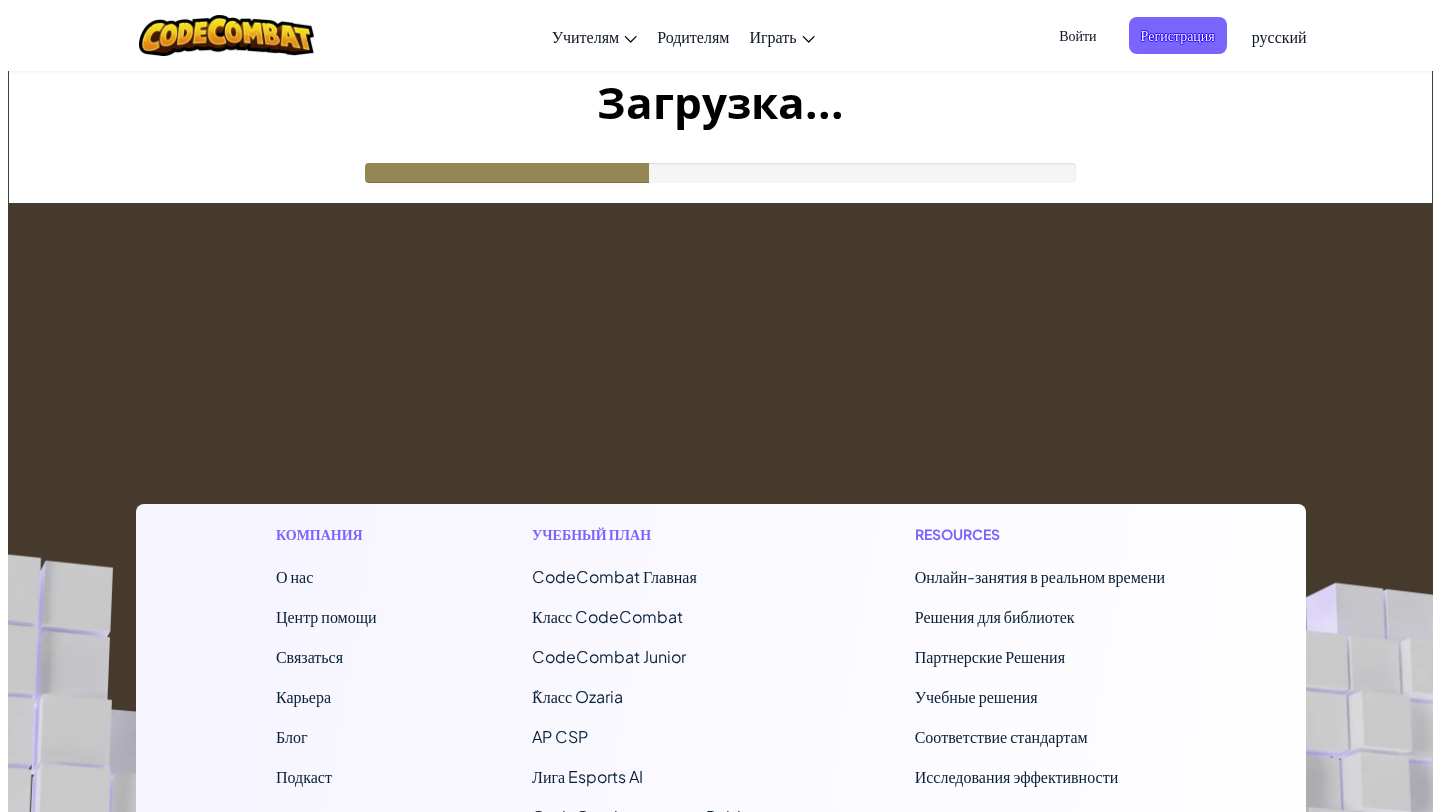 scroll, scrollTop: 0, scrollLeft: 0, axis: both 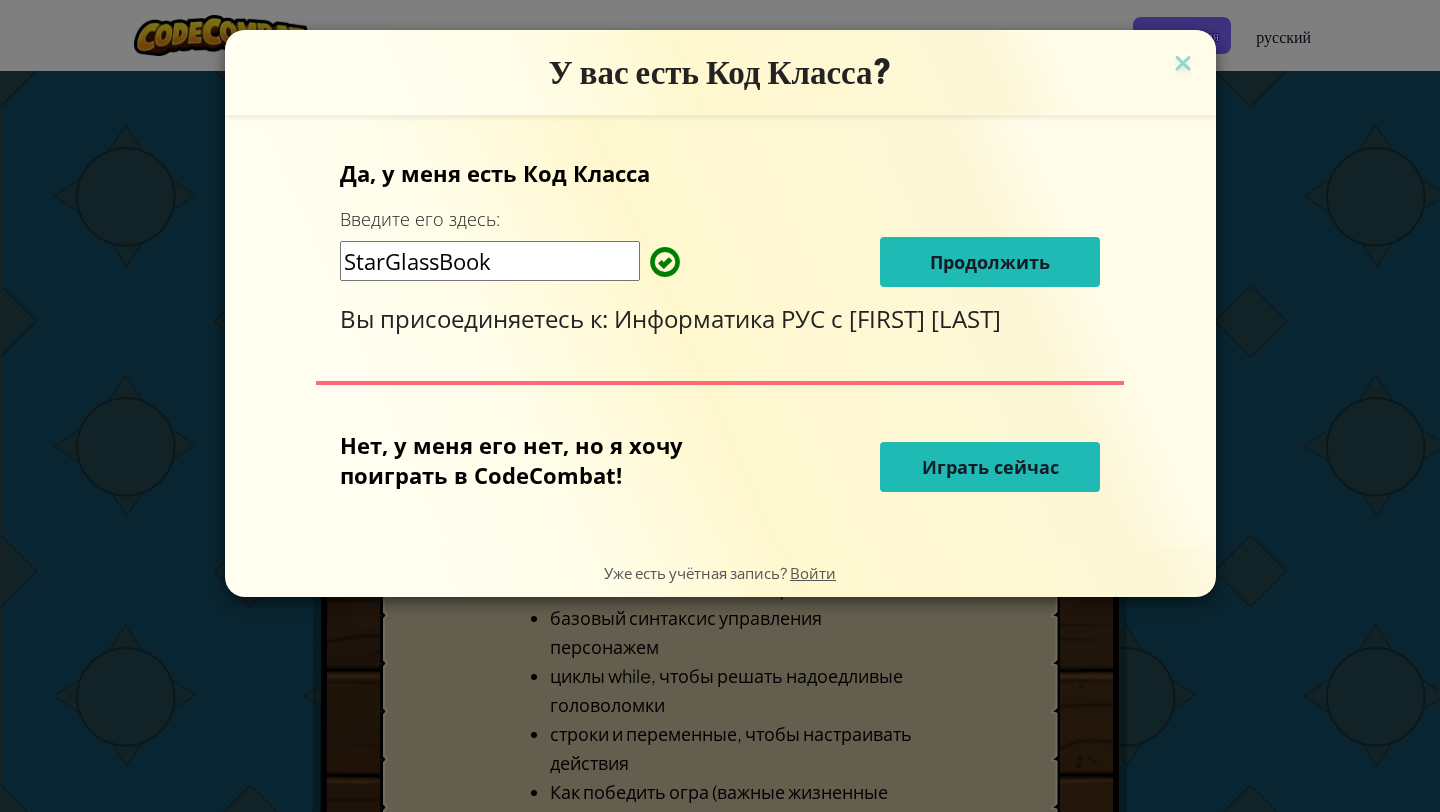 click on "Продолжить" at bounding box center [990, 262] 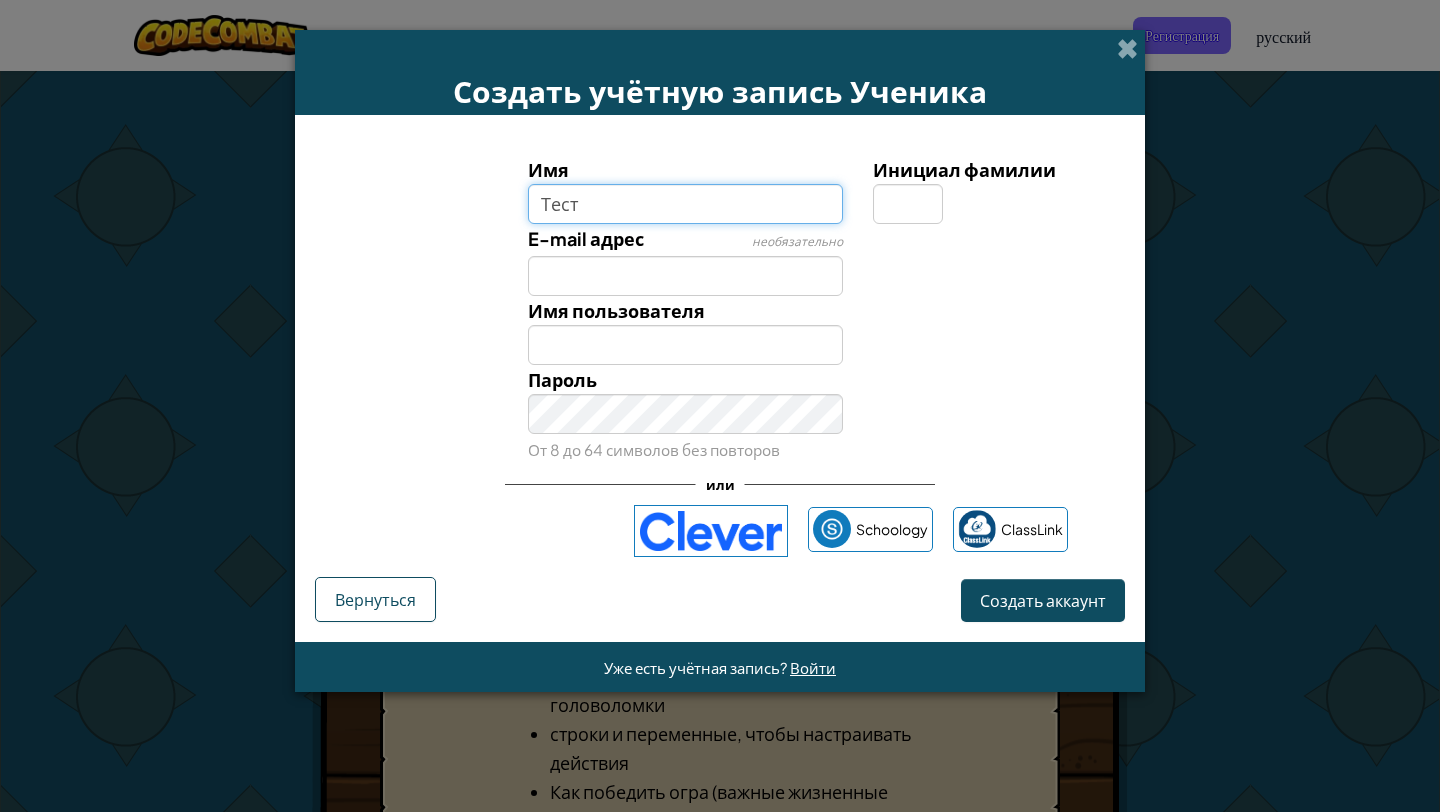 type on "Тест" 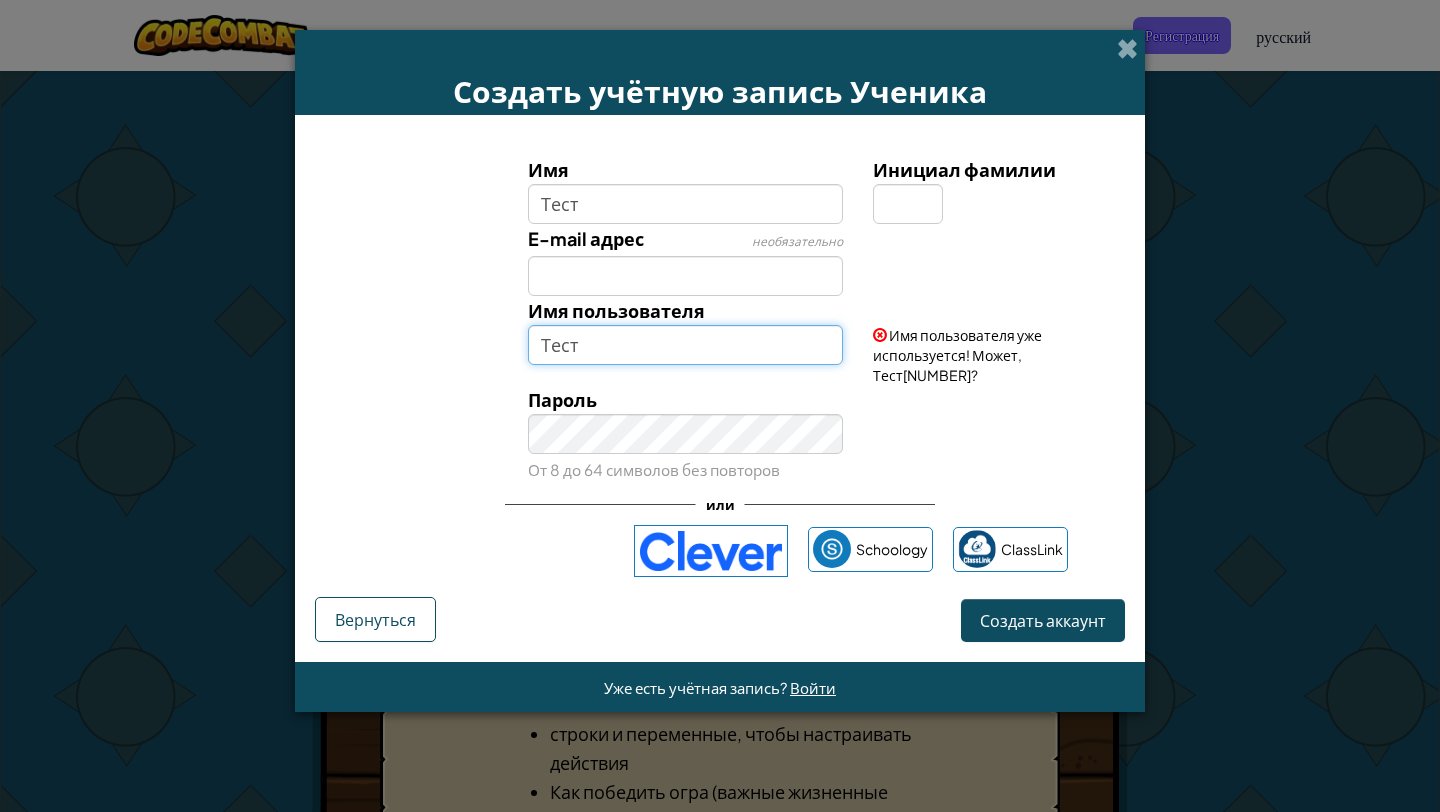 click on "Тест" at bounding box center (686, 345) 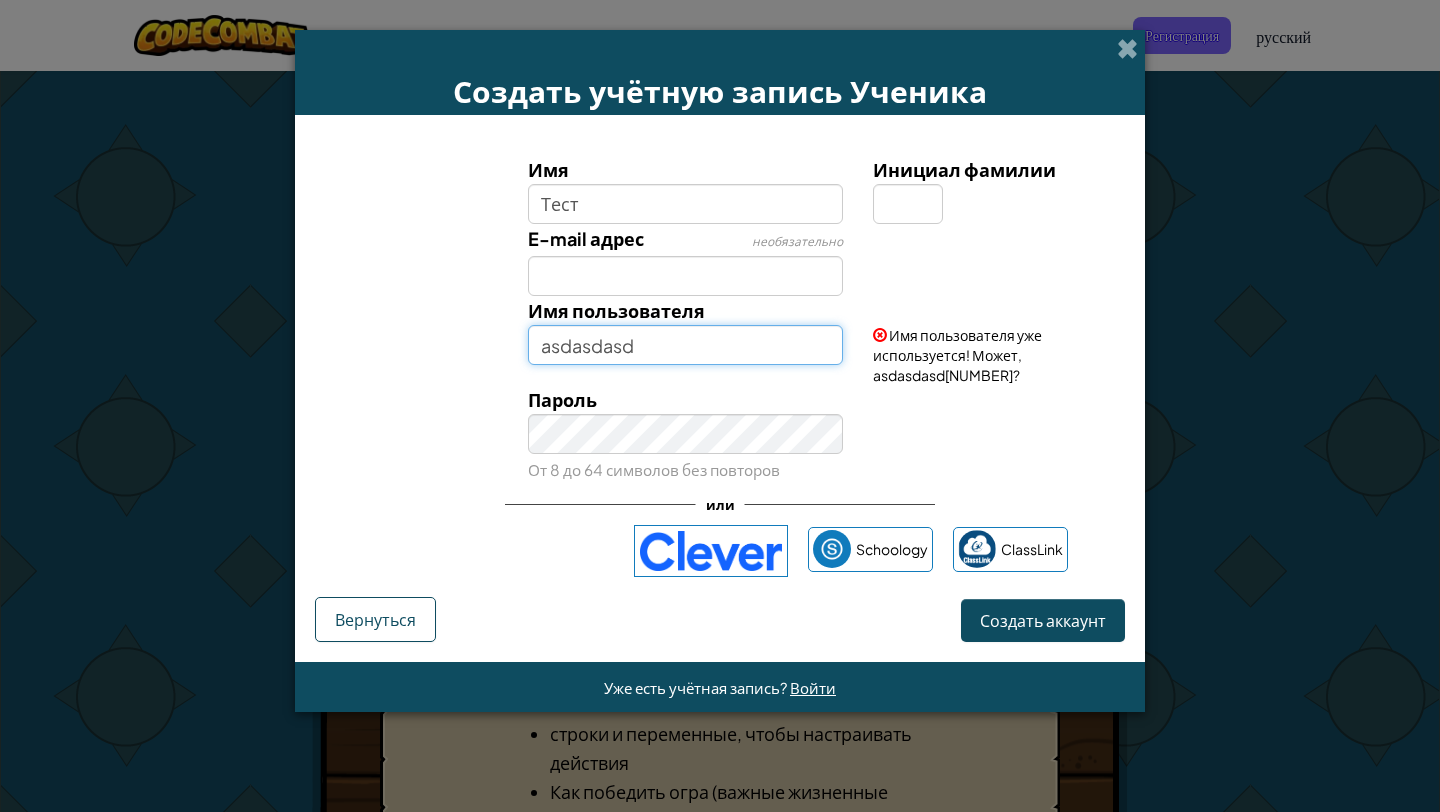 click on "asdasdasd" at bounding box center (686, 345) 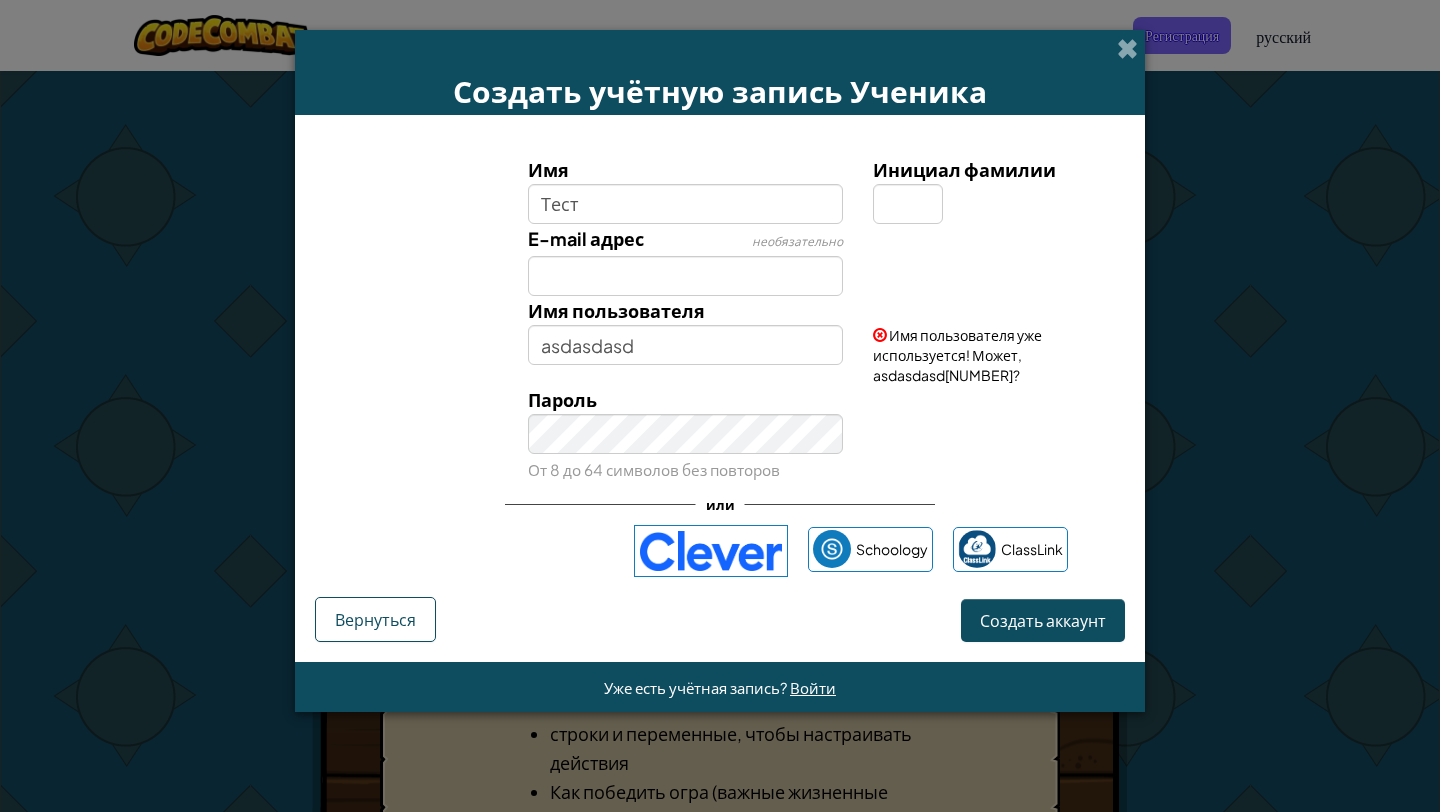click on "Имя пользователя уже используется! Может, asdasdasd85522676?" at bounding box center (957, 355) 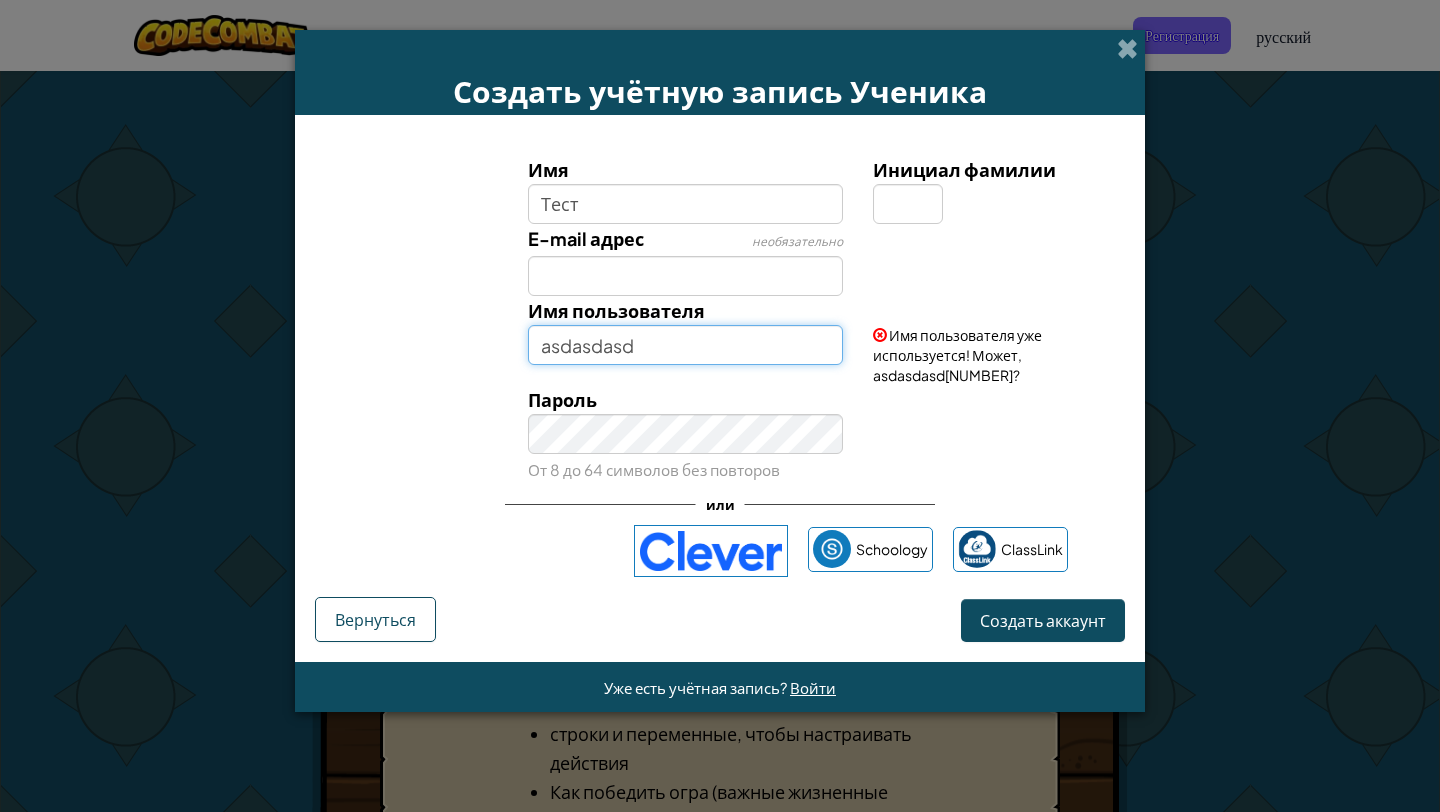 click on "asdasdasd" at bounding box center [686, 345] 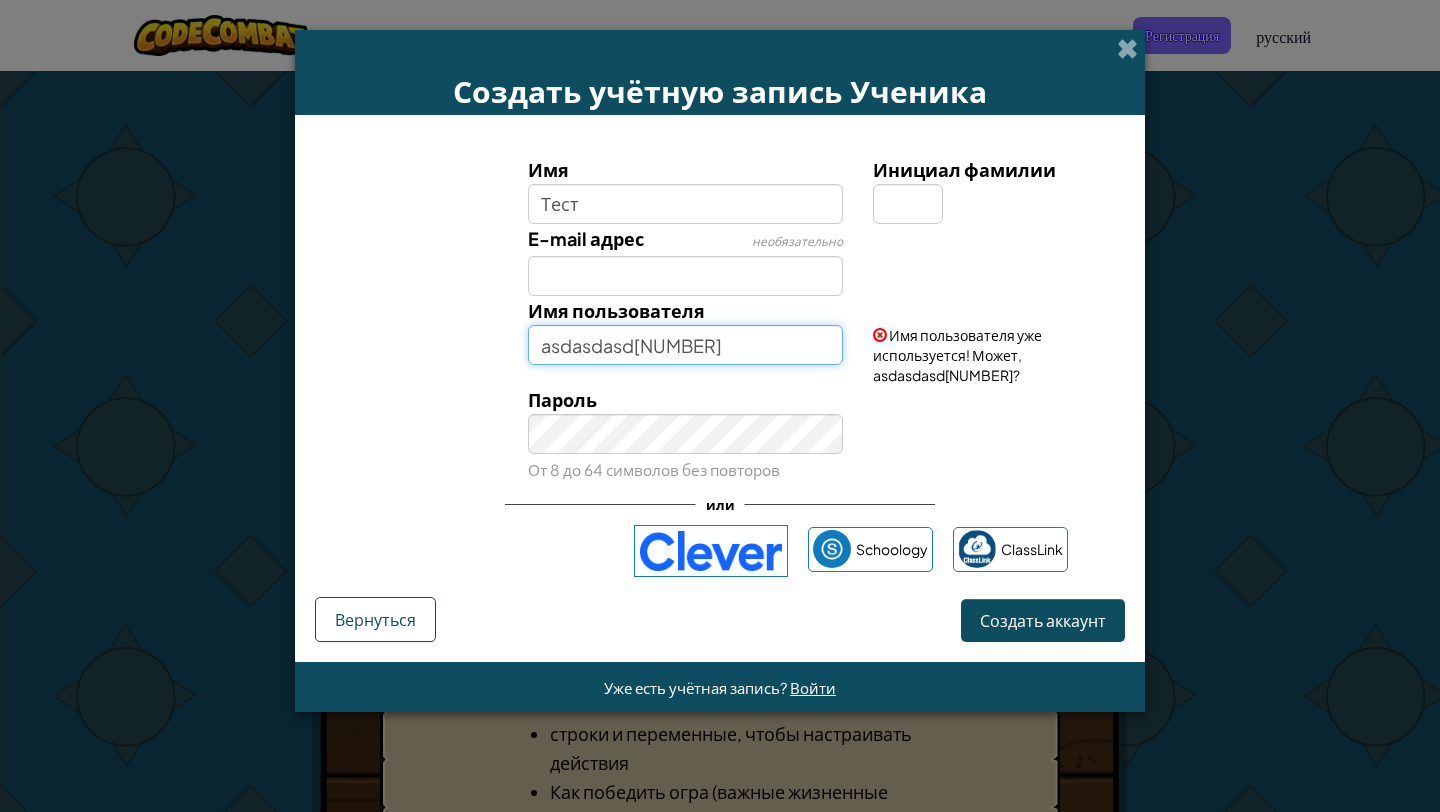 type on "asdasdasd5246546524" 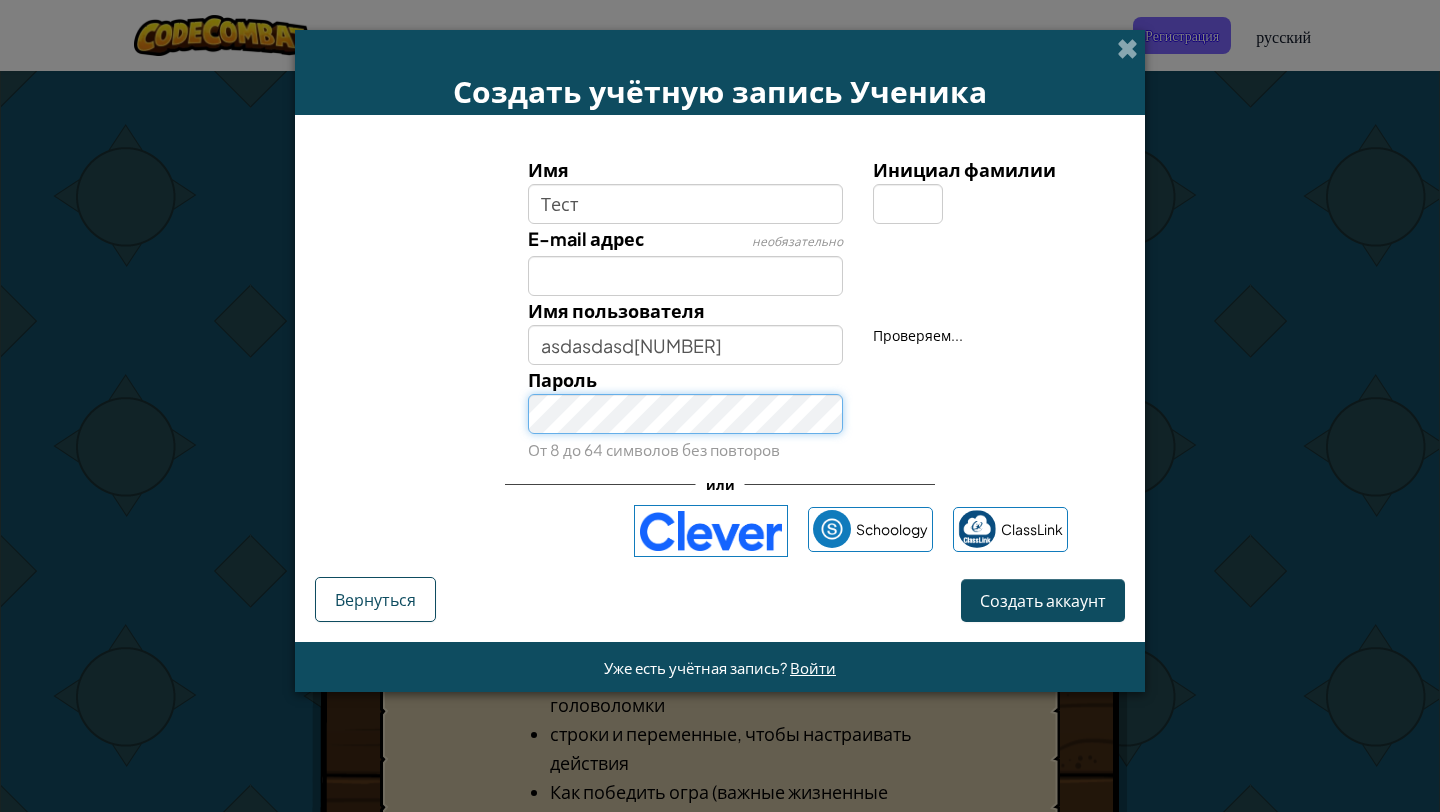 click on "Пароль От 8 до 64 символов без повторов" at bounding box center (686, 414) 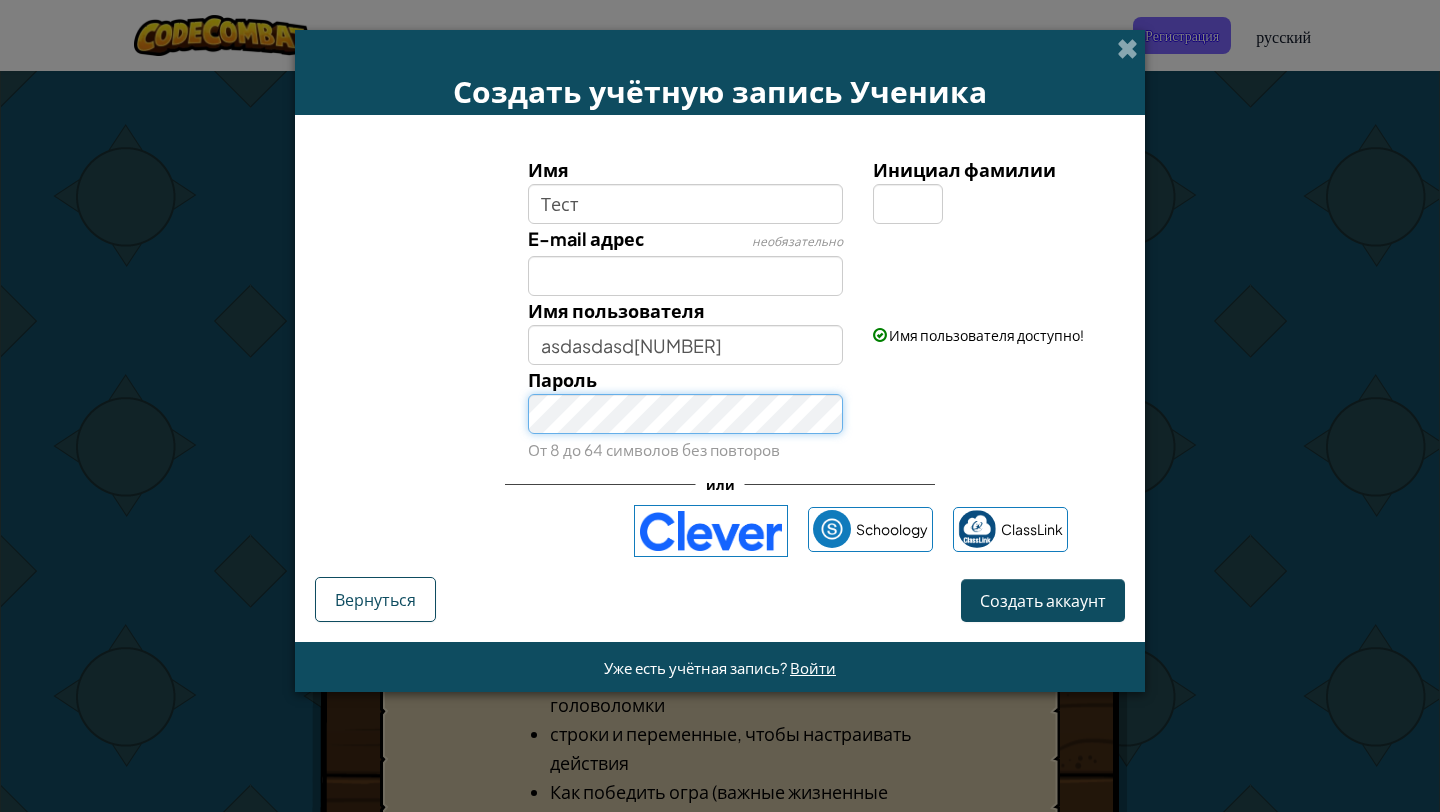 click on "Создать аккаунт" at bounding box center (1043, 600) 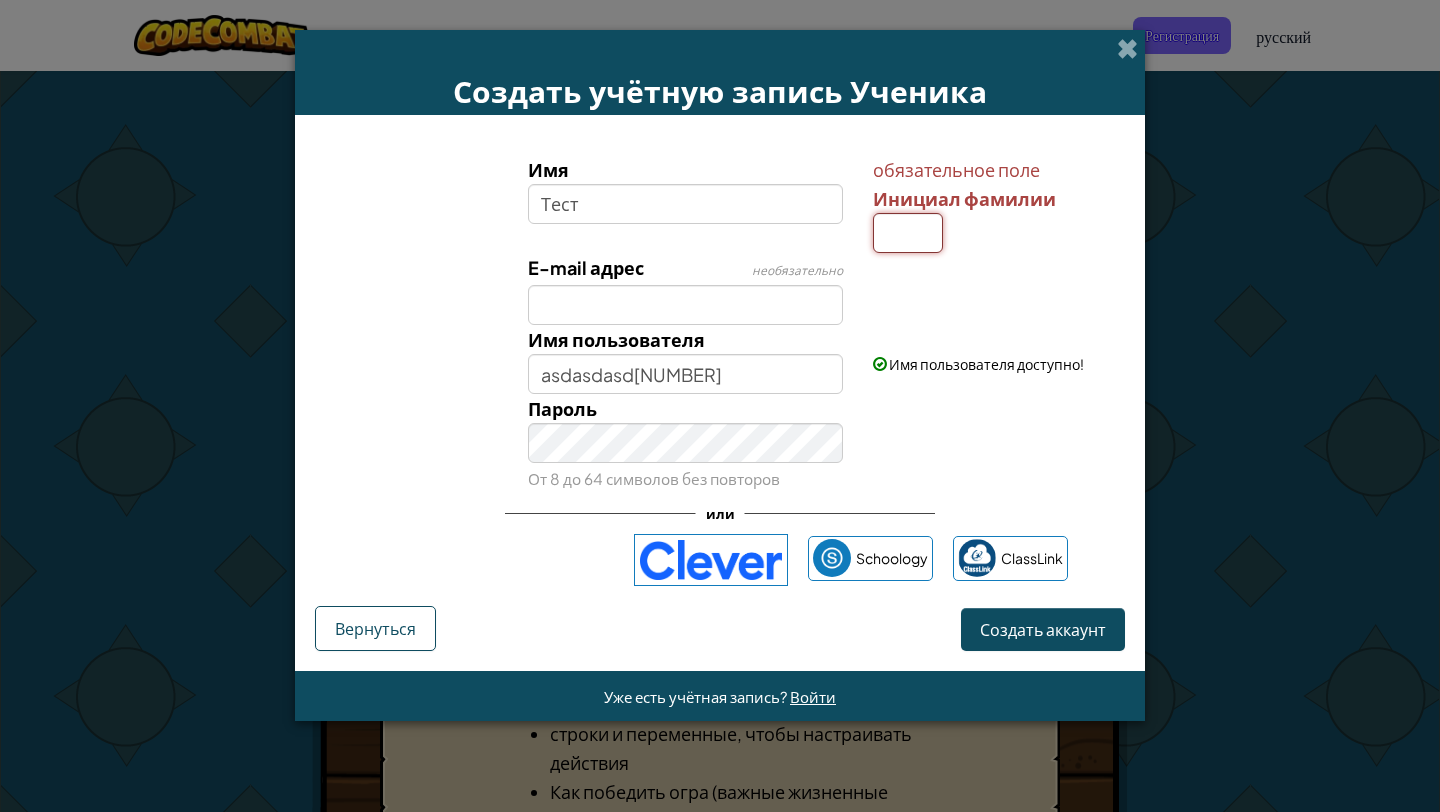 click on "Инициал фамилии" at bounding box center [908, 233] 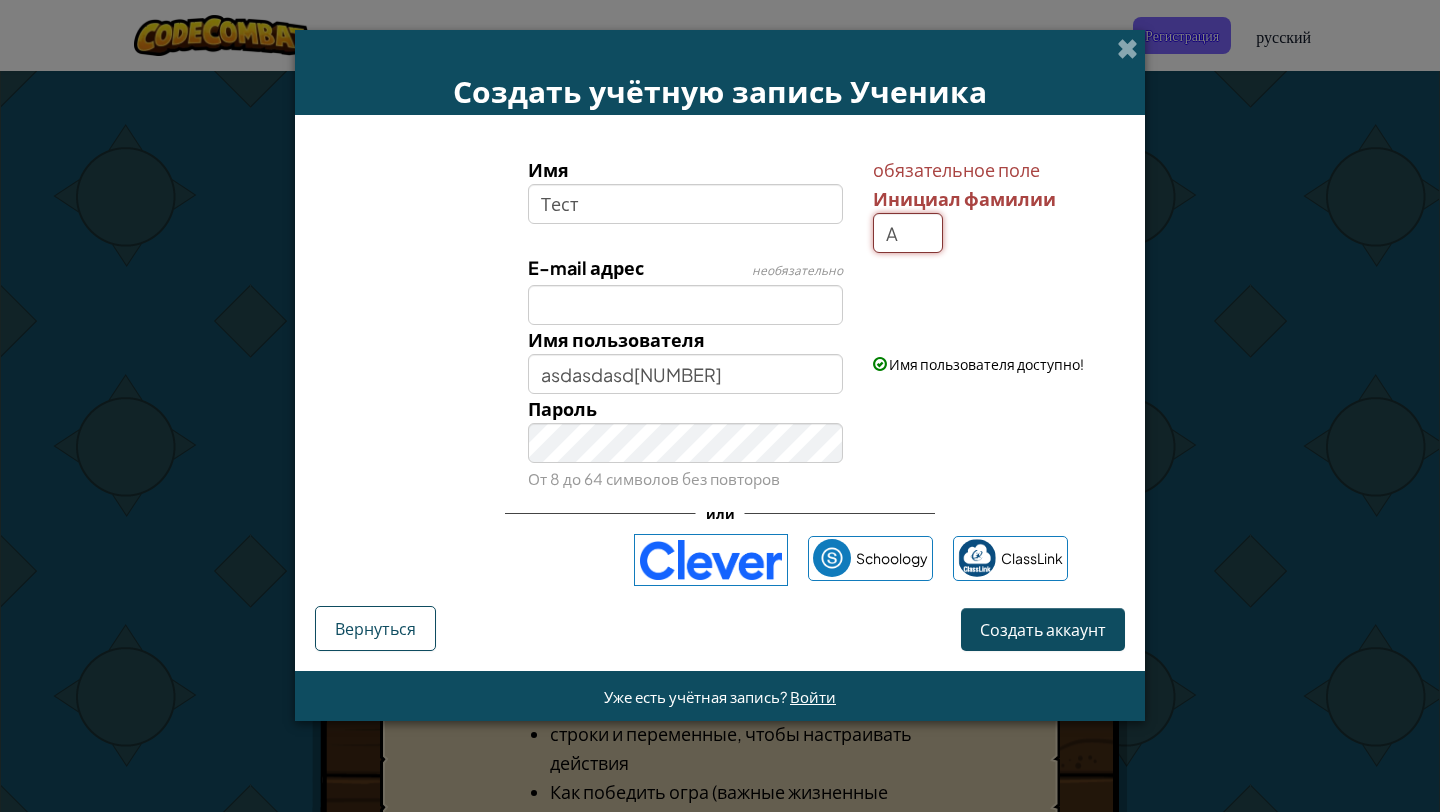 type on "A" 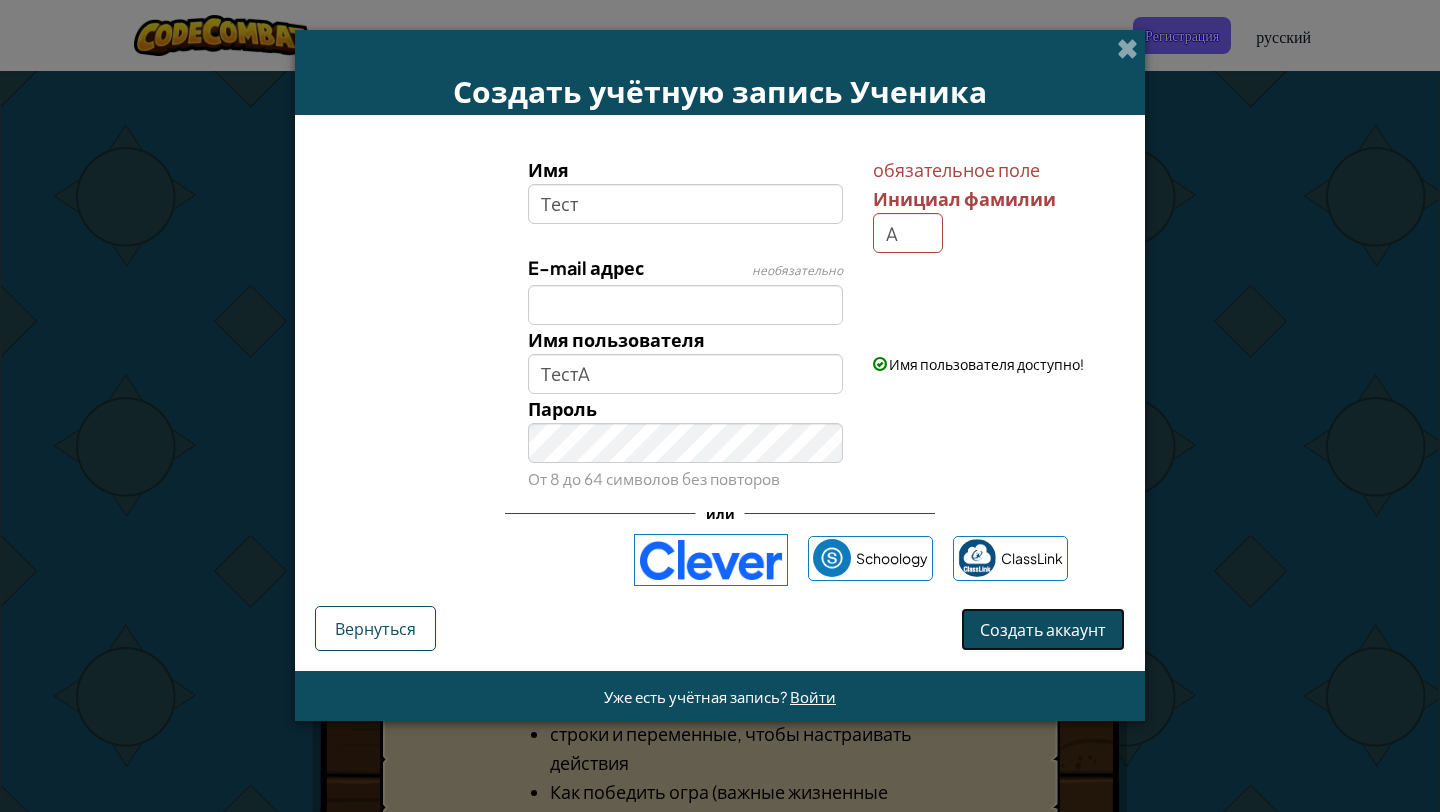 click on "Создать аккаунт" at bounding box center [1043, 629] 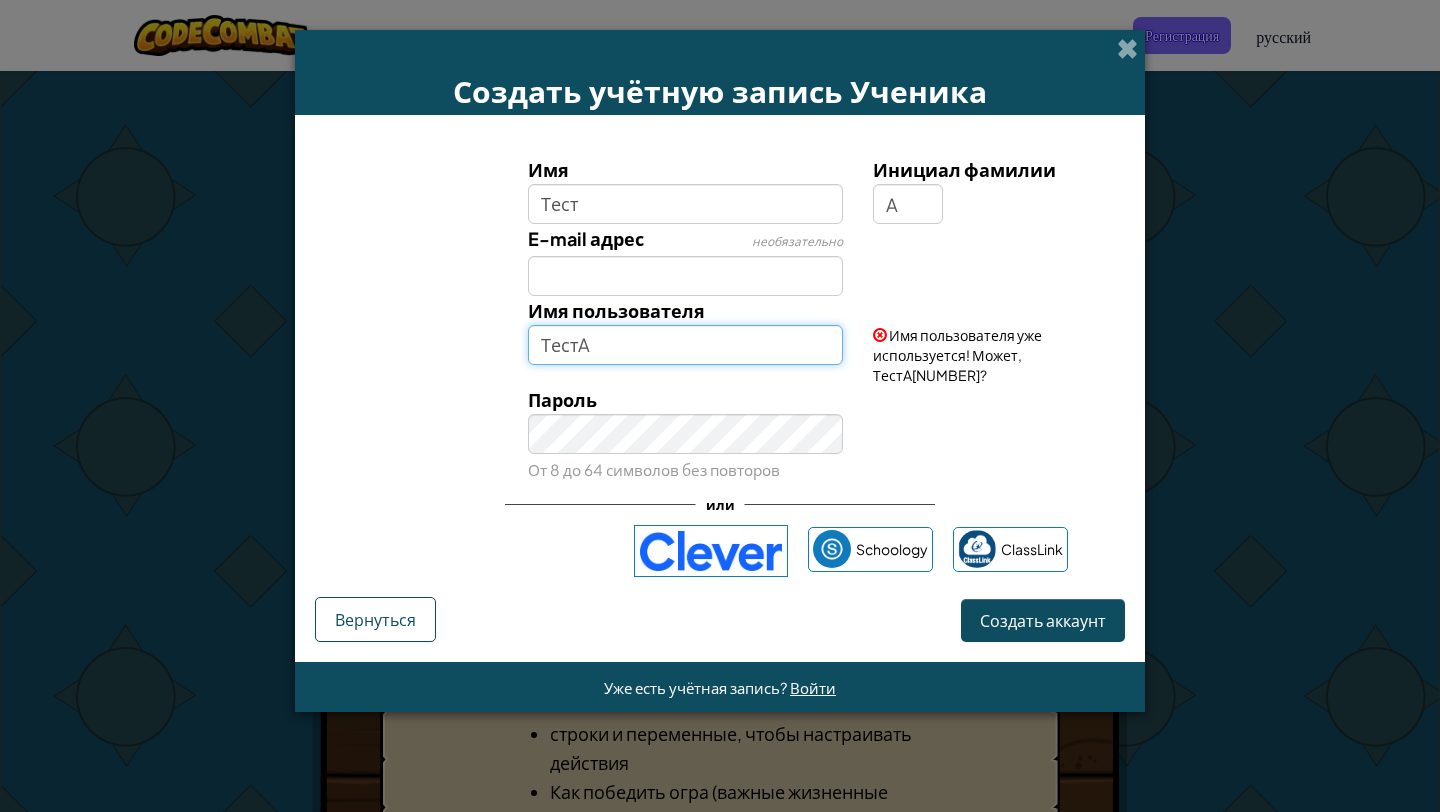 click on "ТестA" at bounding box center (686, 345) 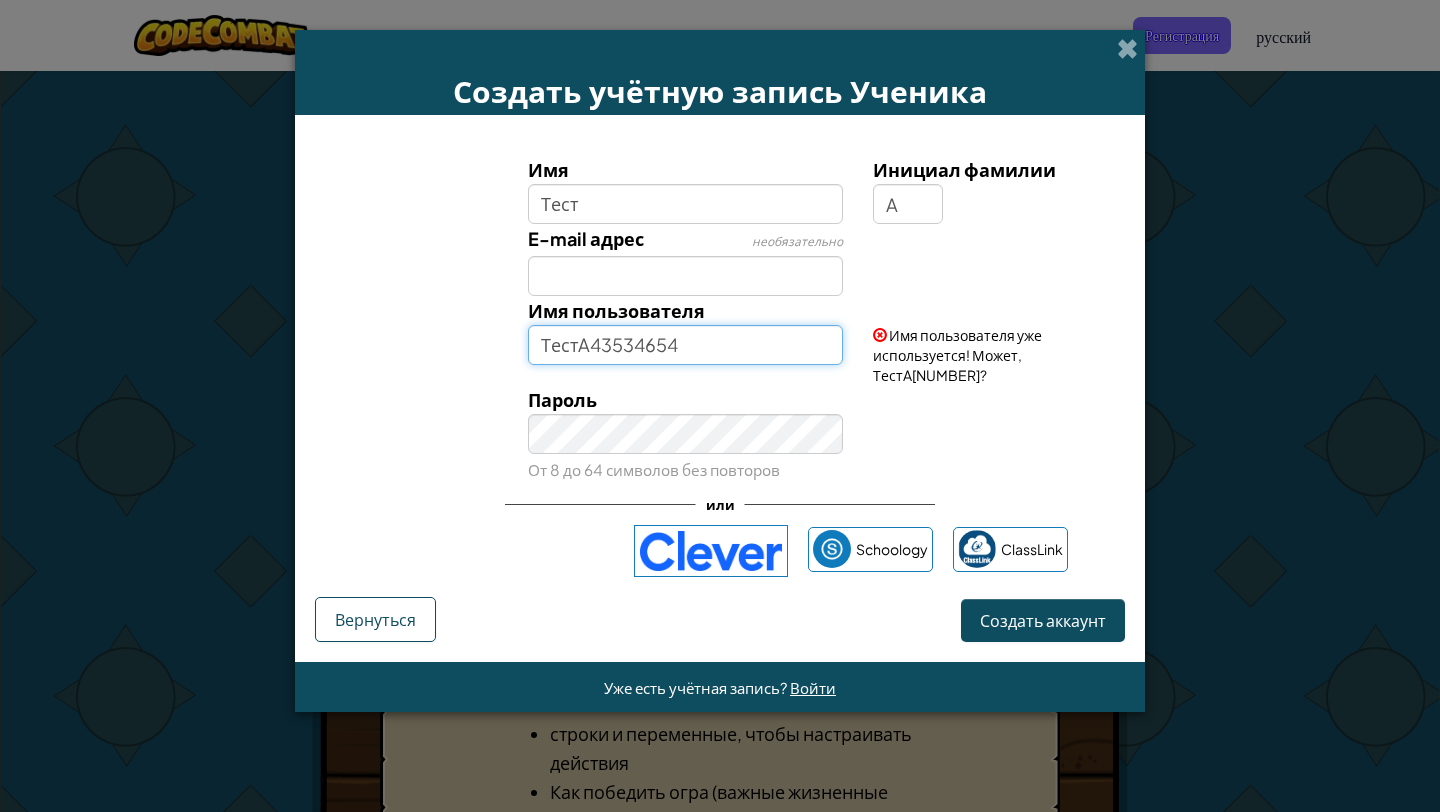 type on "ТестA43534654" 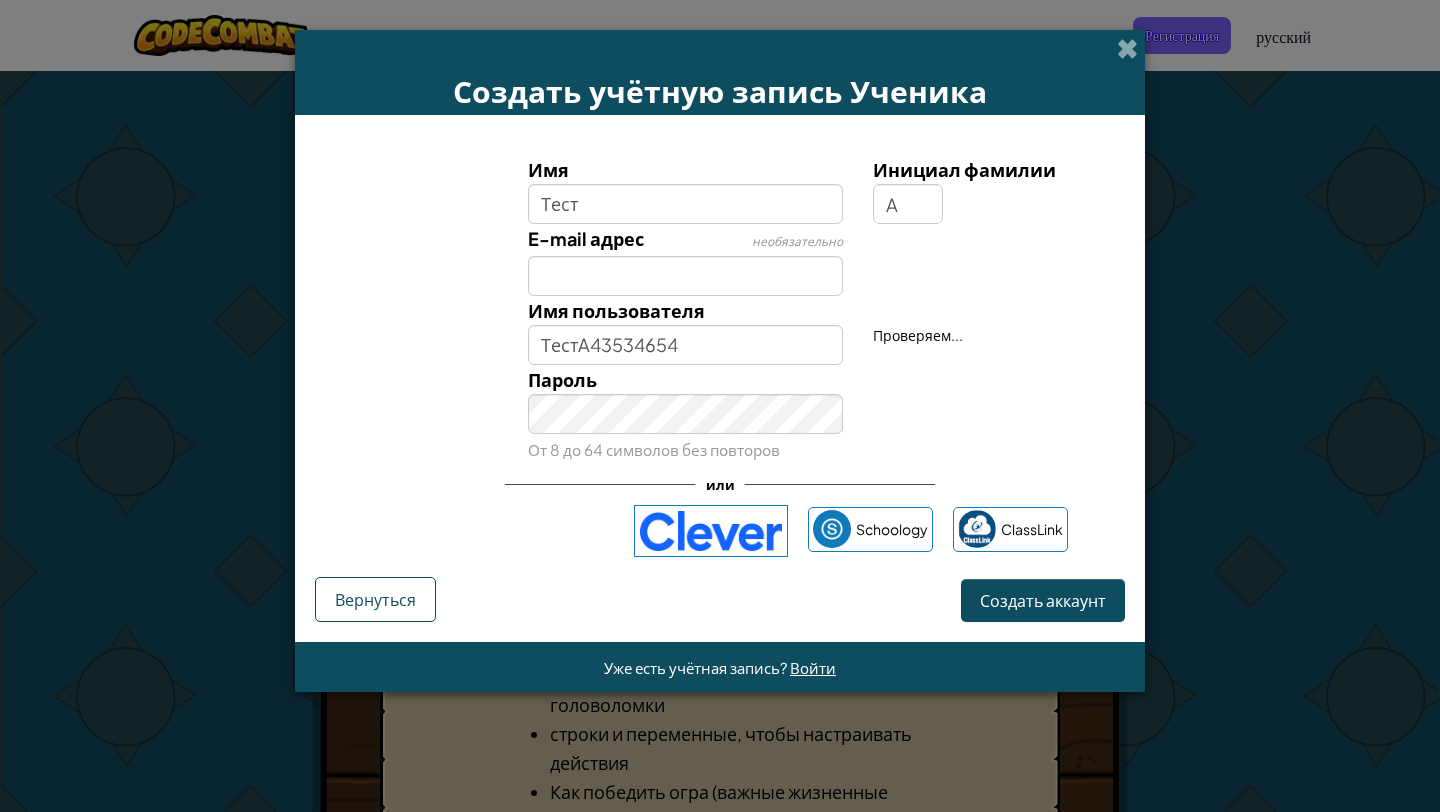 click on "Пароль От 8 до 64 символов без повторов" at bounding box center (720, 414) 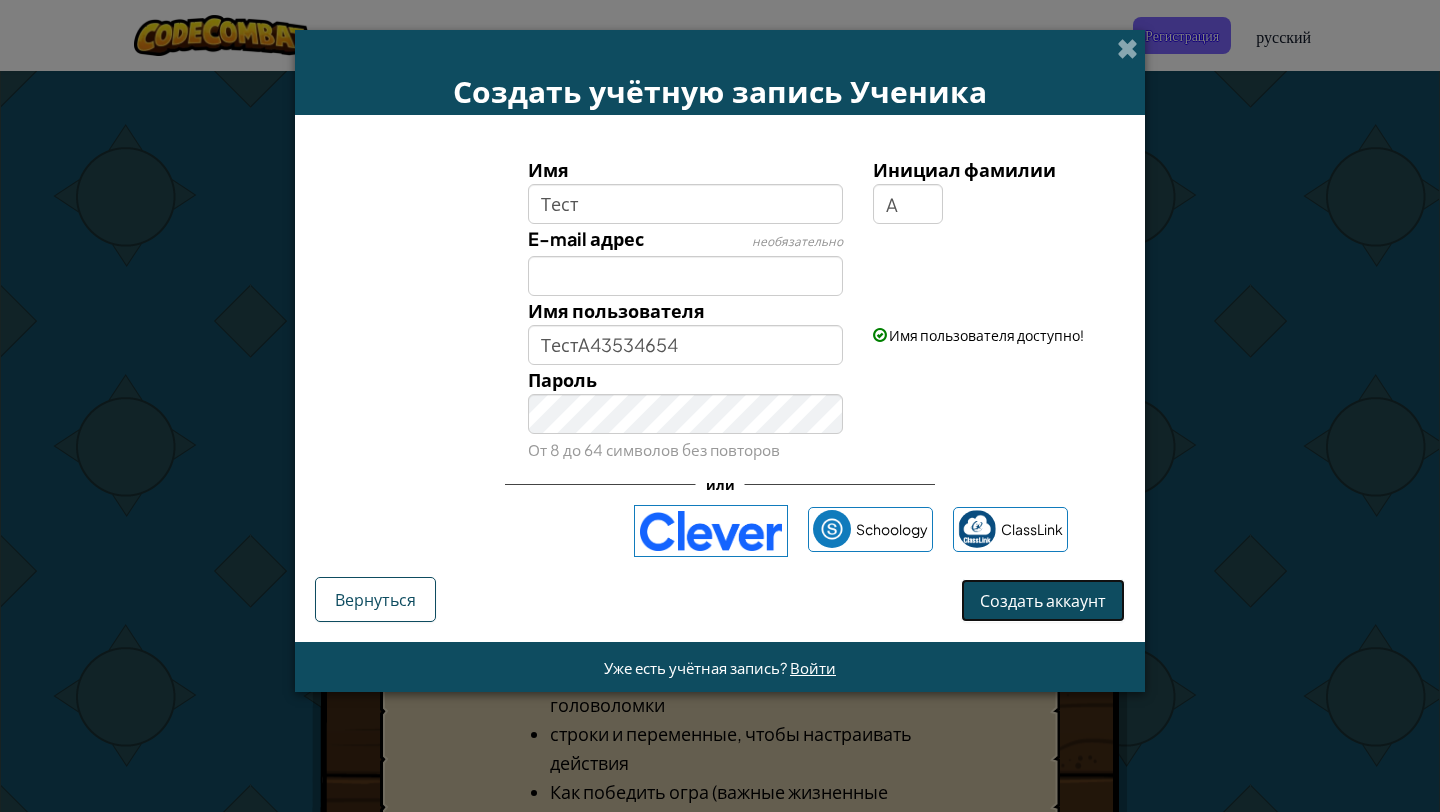 click on "Создать аккаунт" at bounding box center (1043, 600) 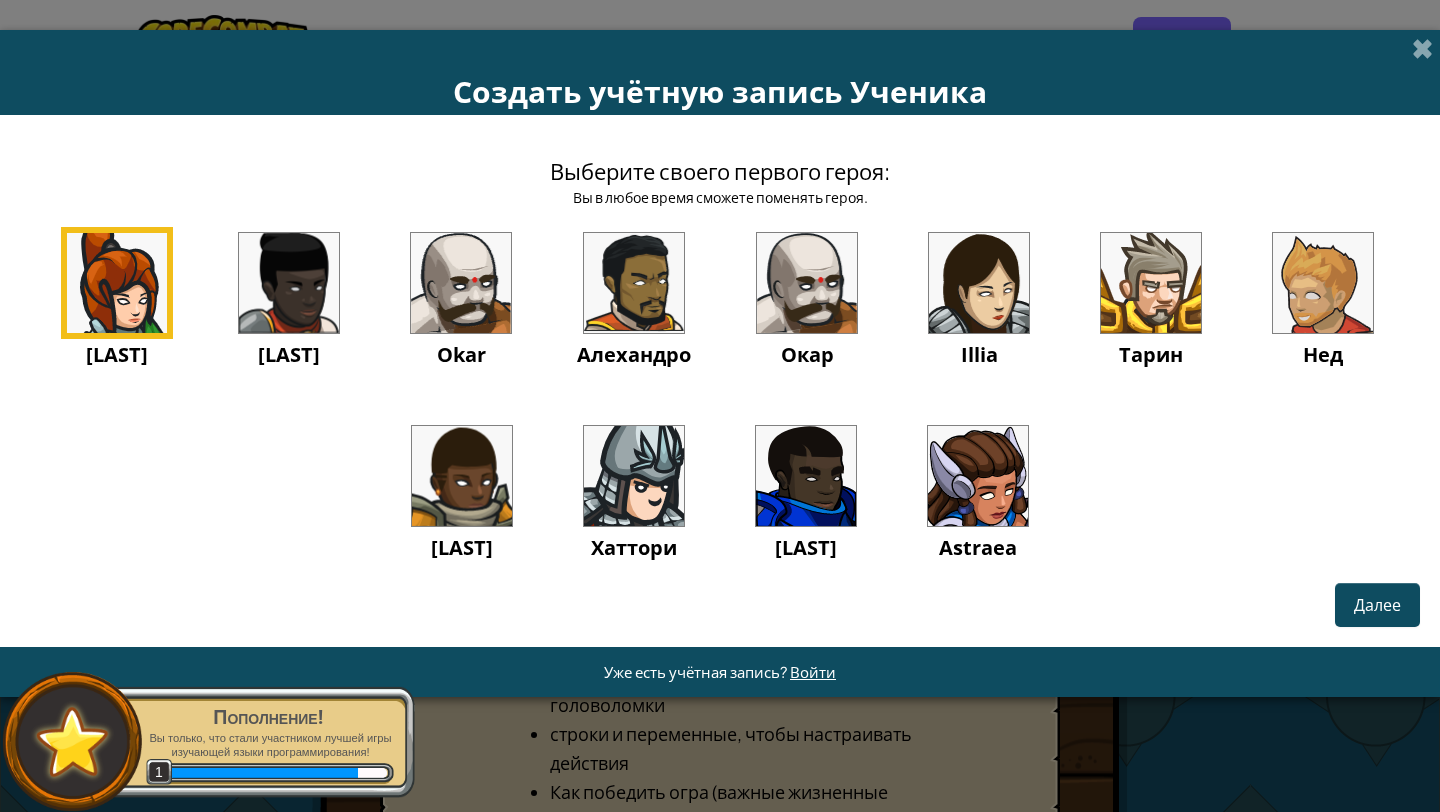 click at bounding box center (289, 283) 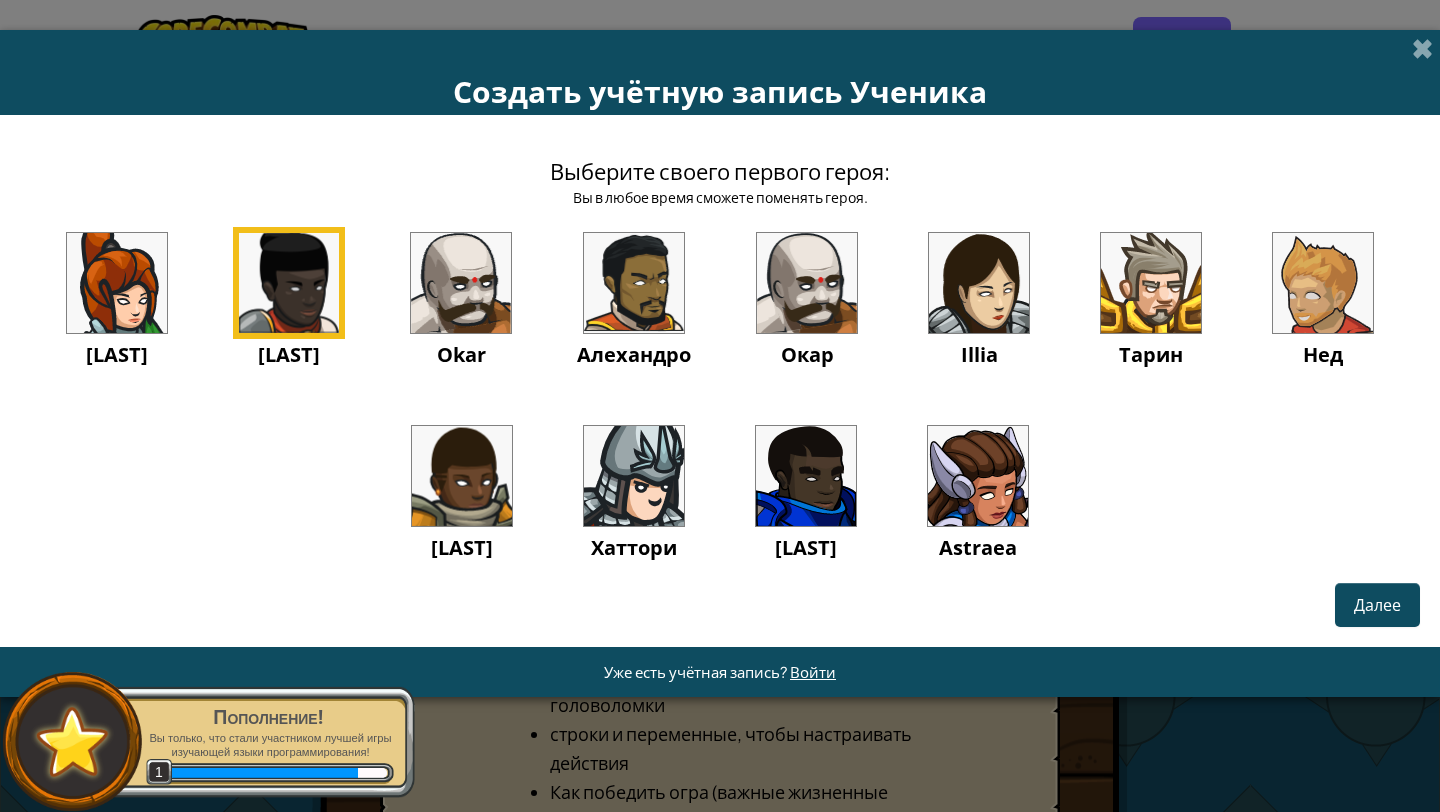click at bounding box center (289, 283) 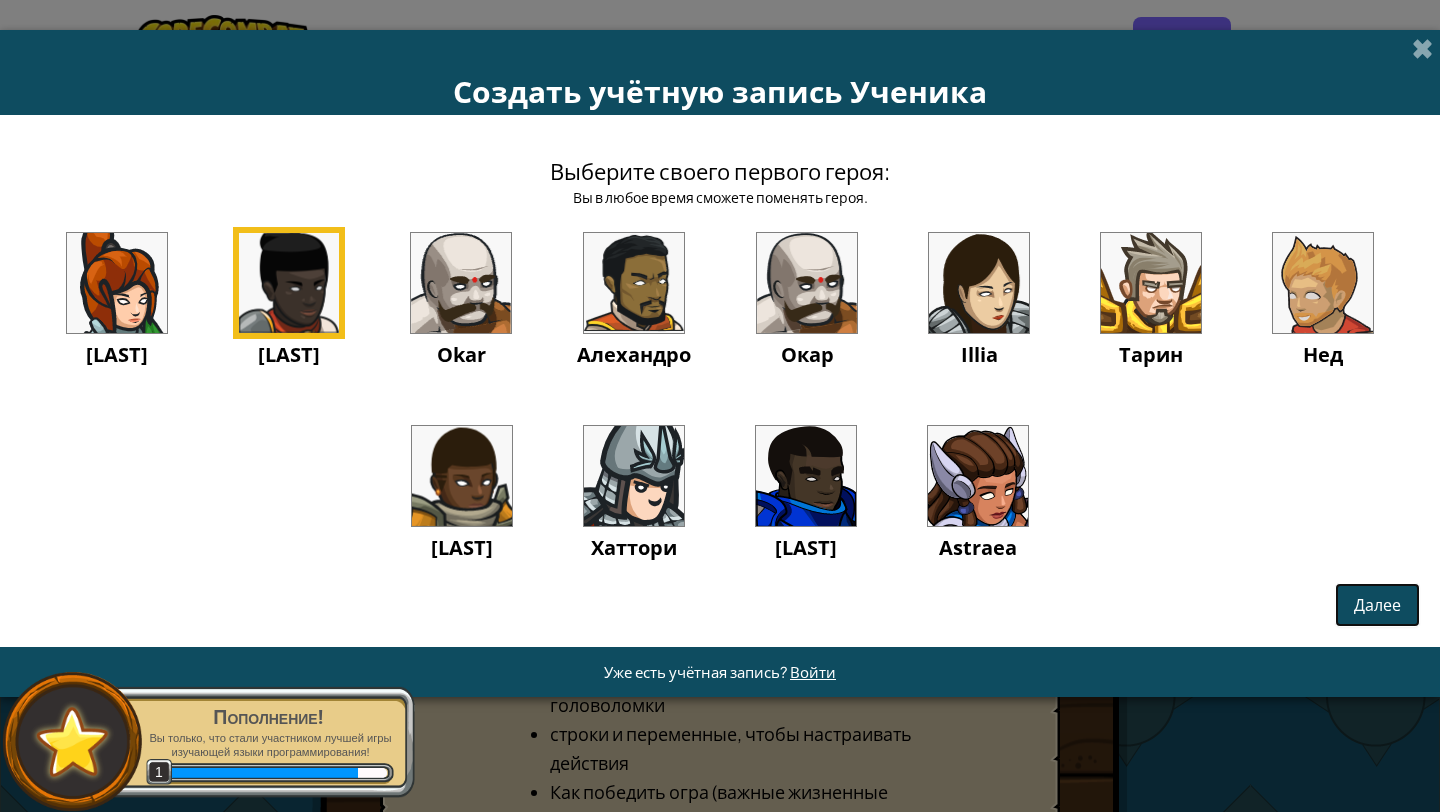 click on "Далее" at bounding box center [1377, 604] 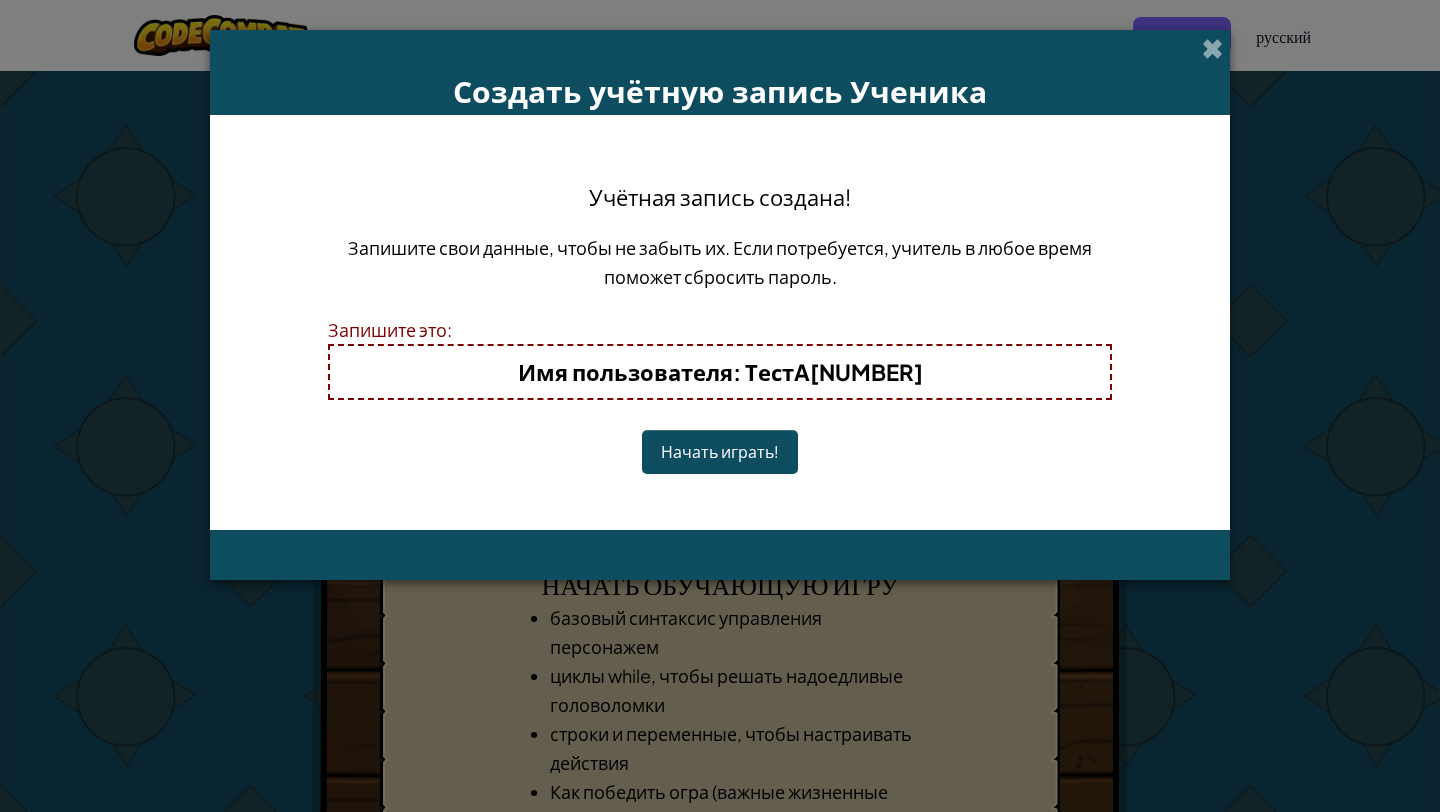click on "Начать играть!" at bounding box center (720, 451) 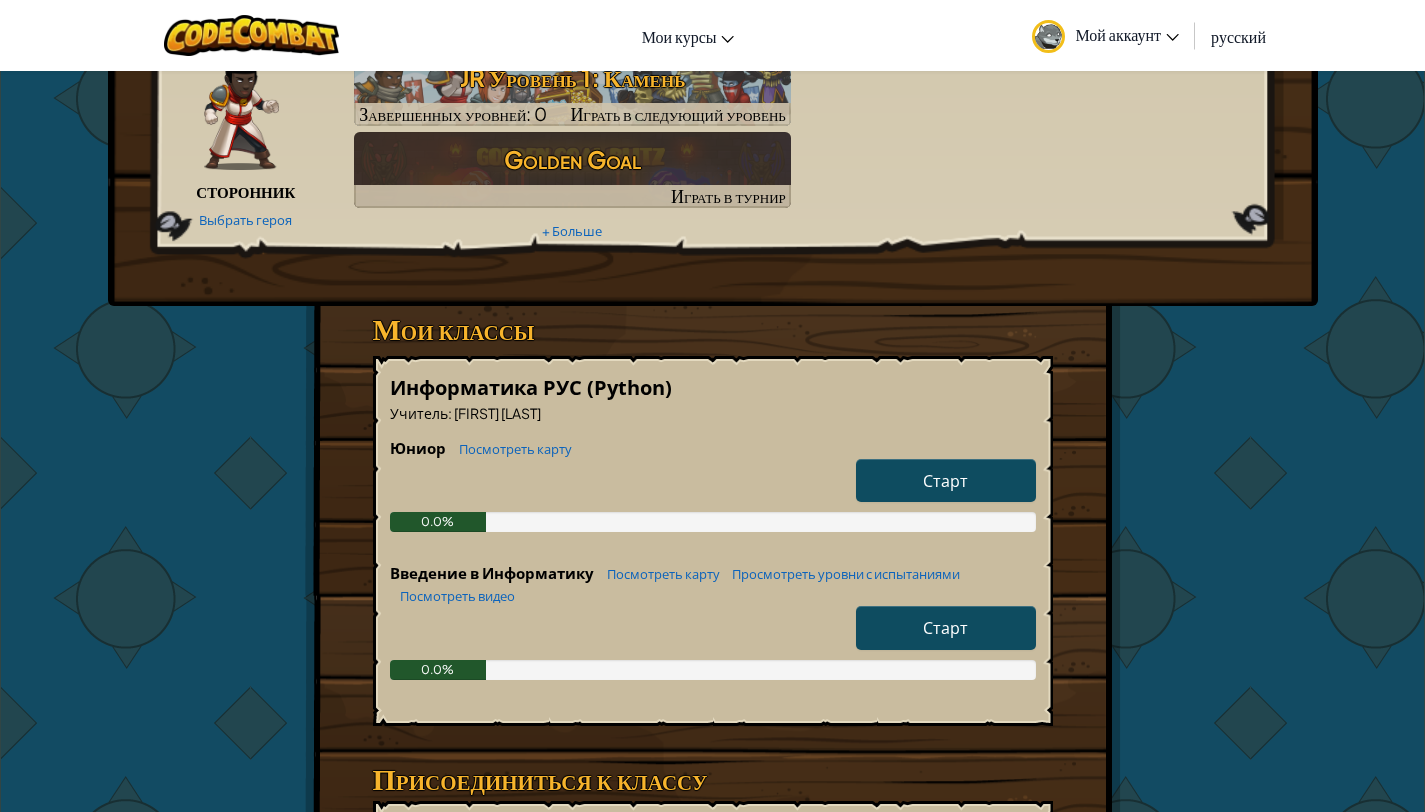 scroll, scrollTop: 99, scrollLeft: 0, axis: vertical 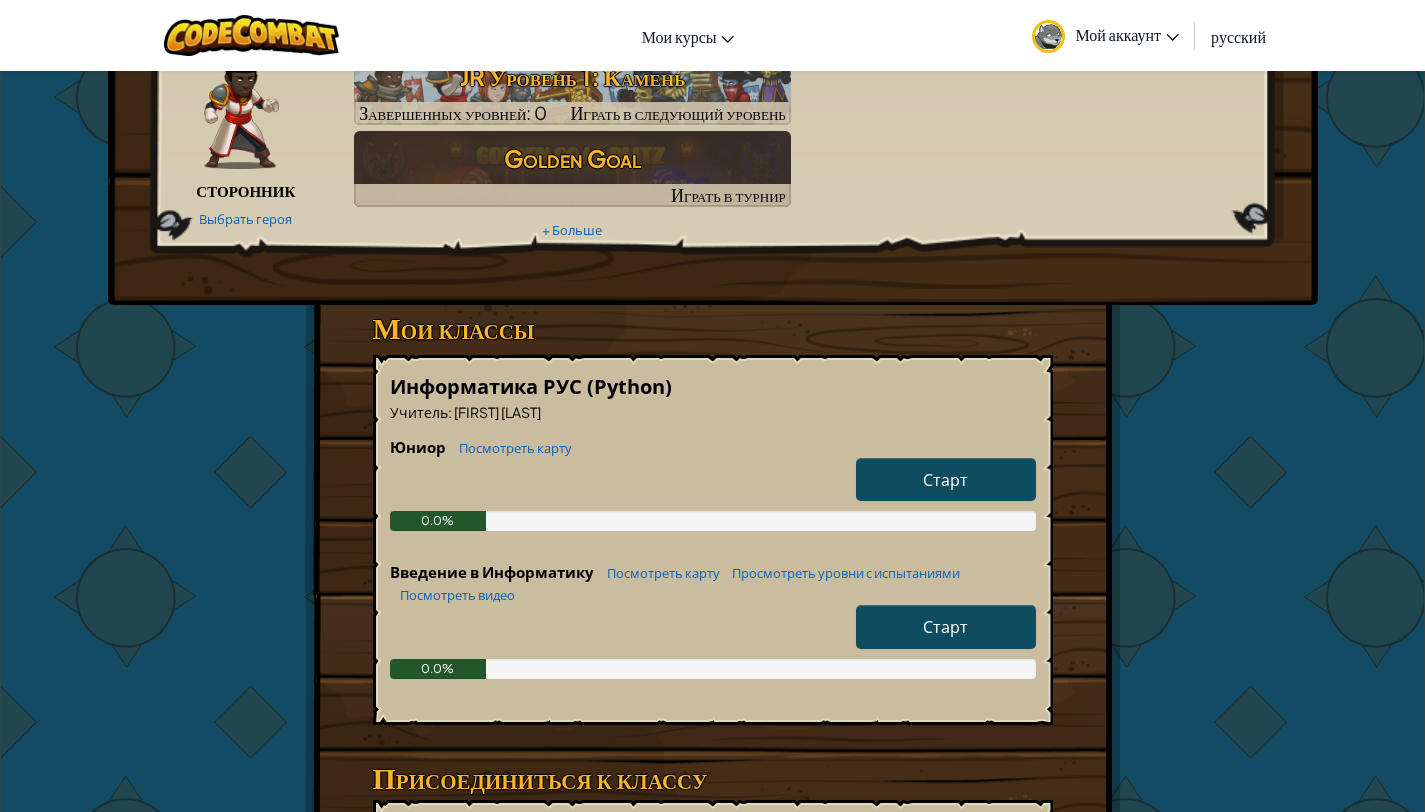 click on "Старт" at bounding box center (946, 479) 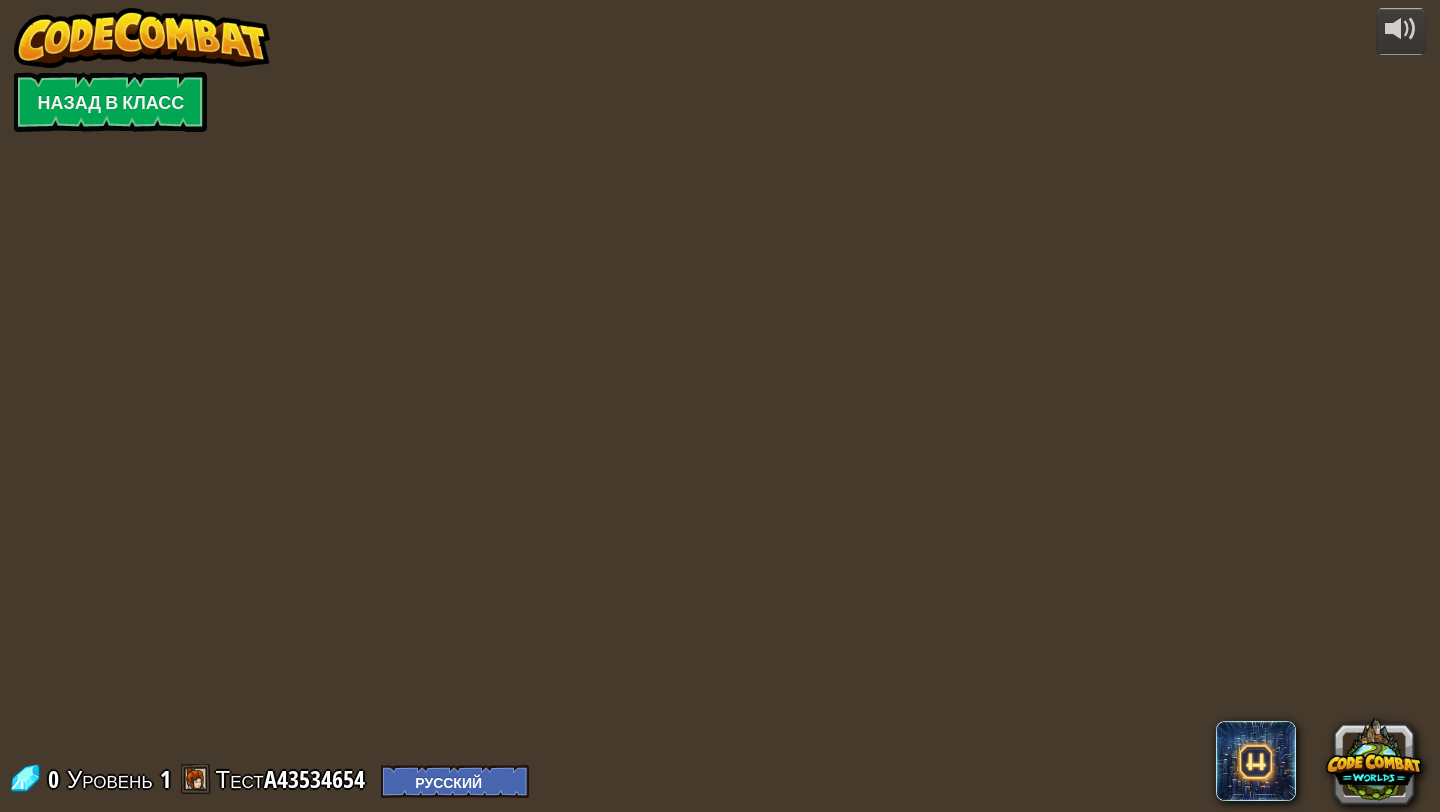 select on "ru" 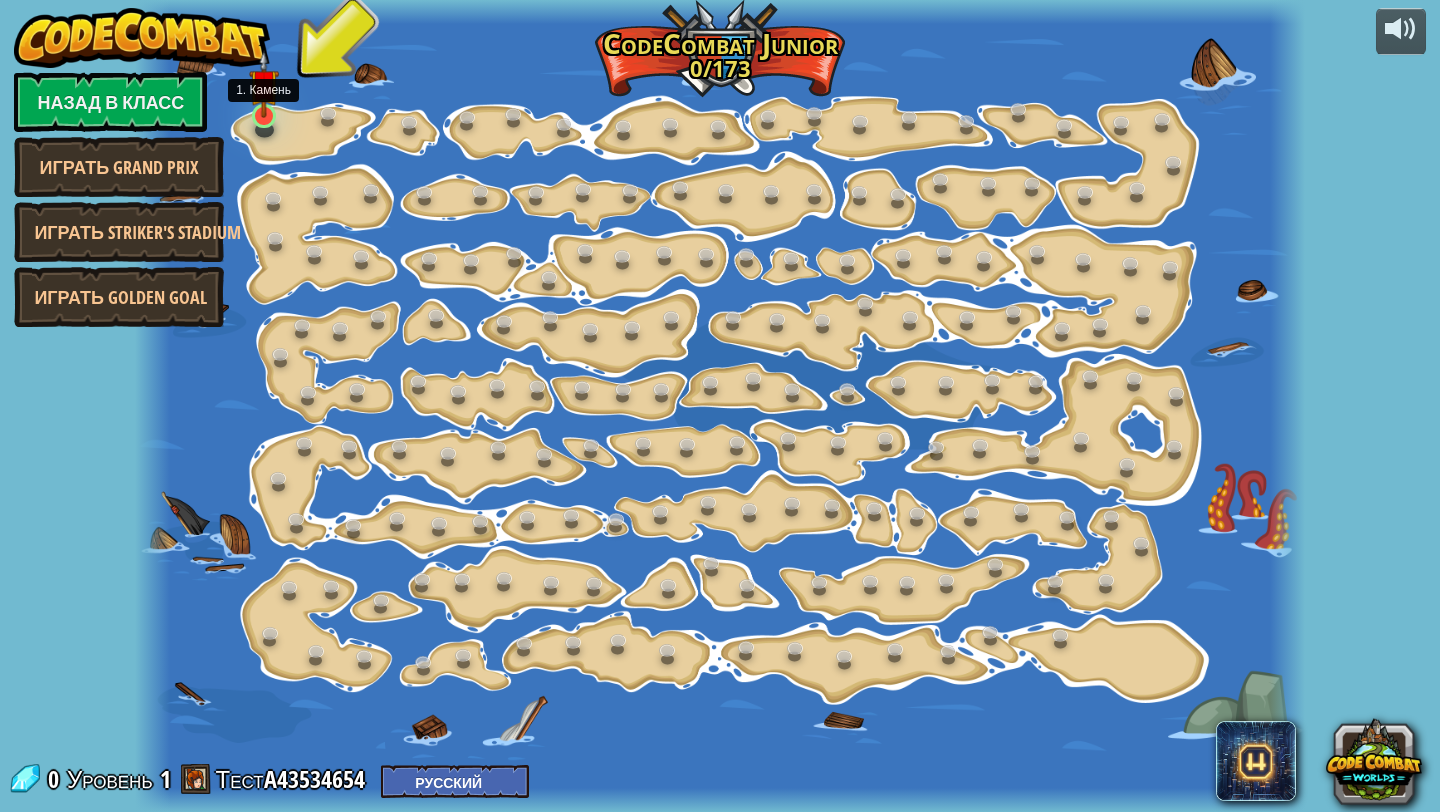 click at bounding box center (264, 84) 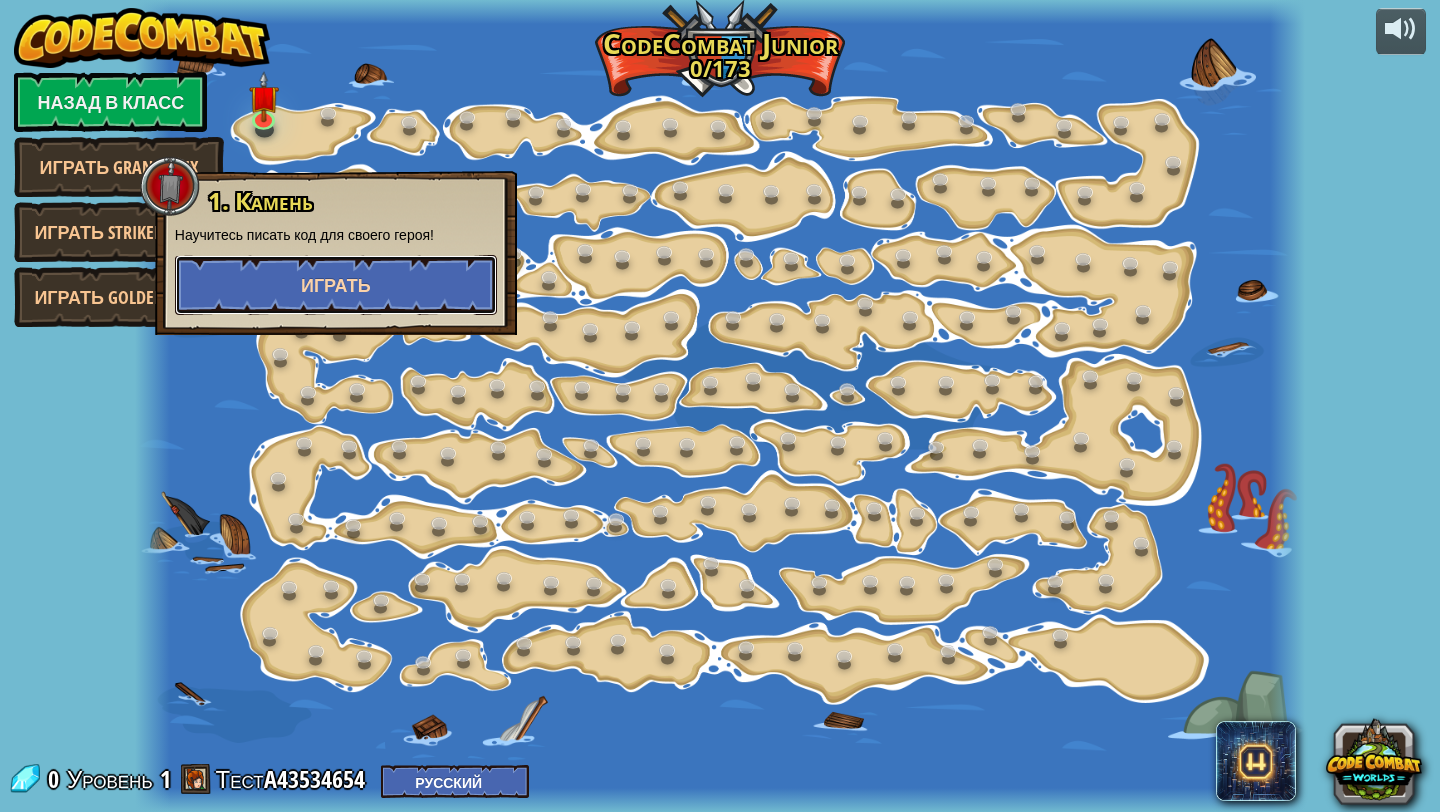 click on "Играть" at bounding box center (336, 285) 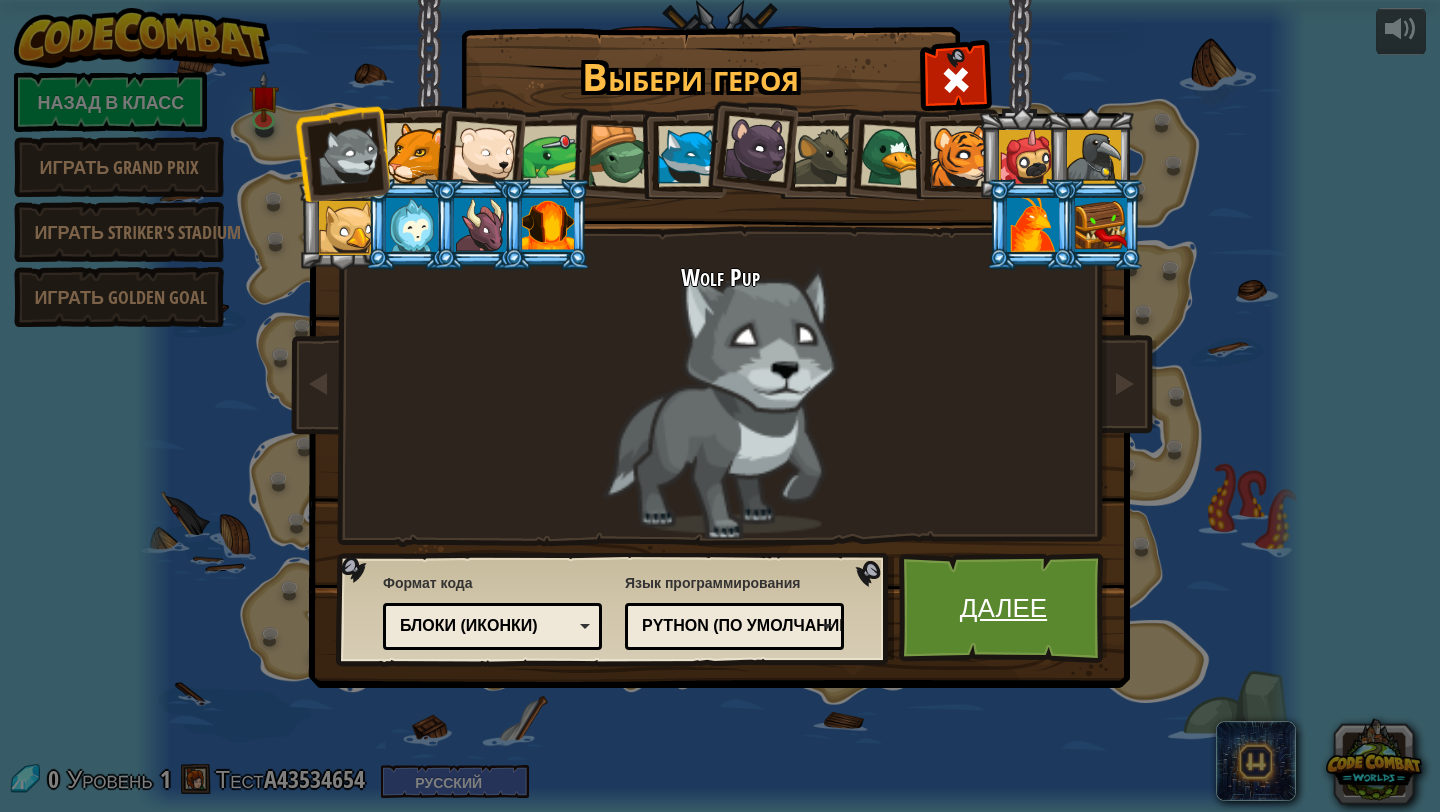 click on "Далее" at bounding box center [1003, 608] 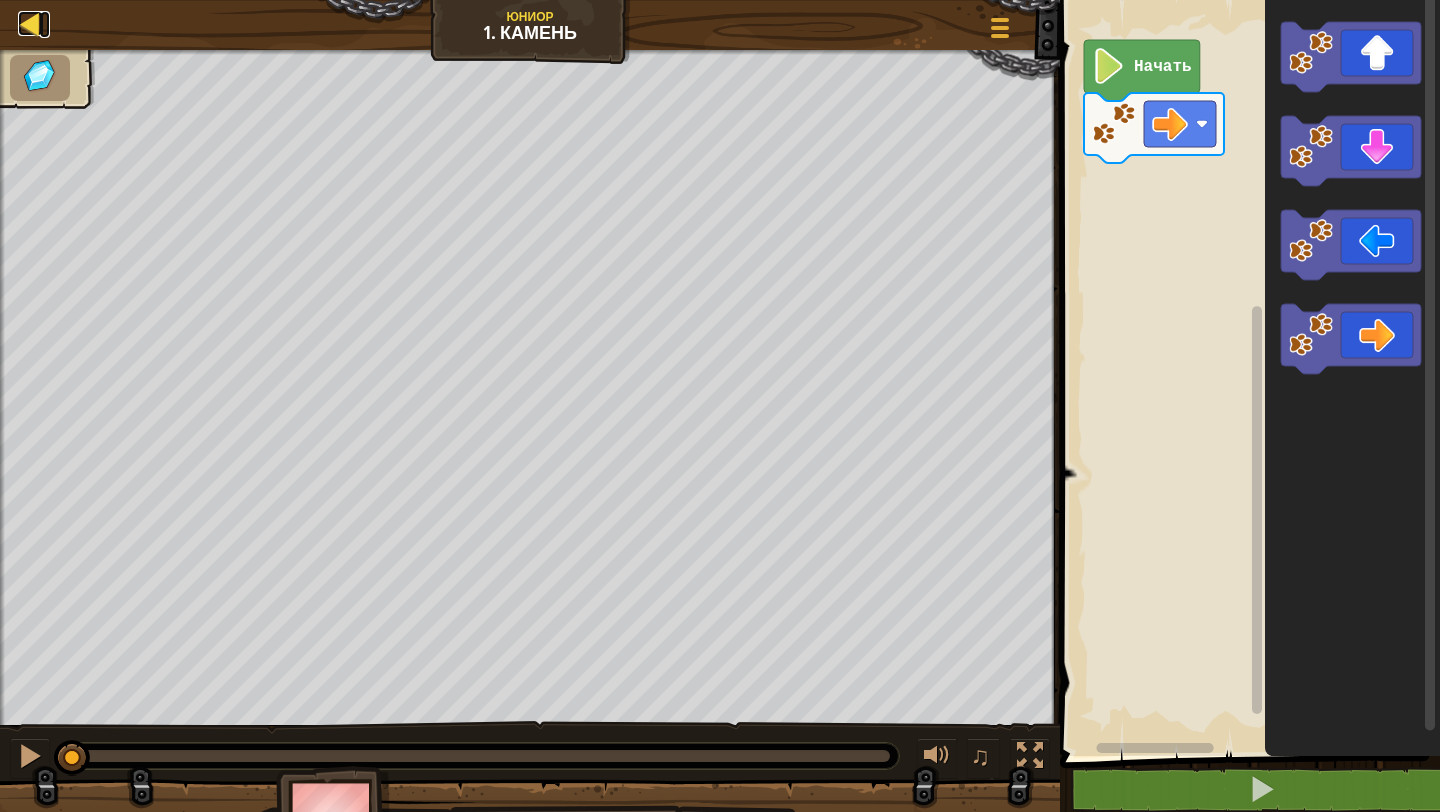 click at bounding box center (30, 23) 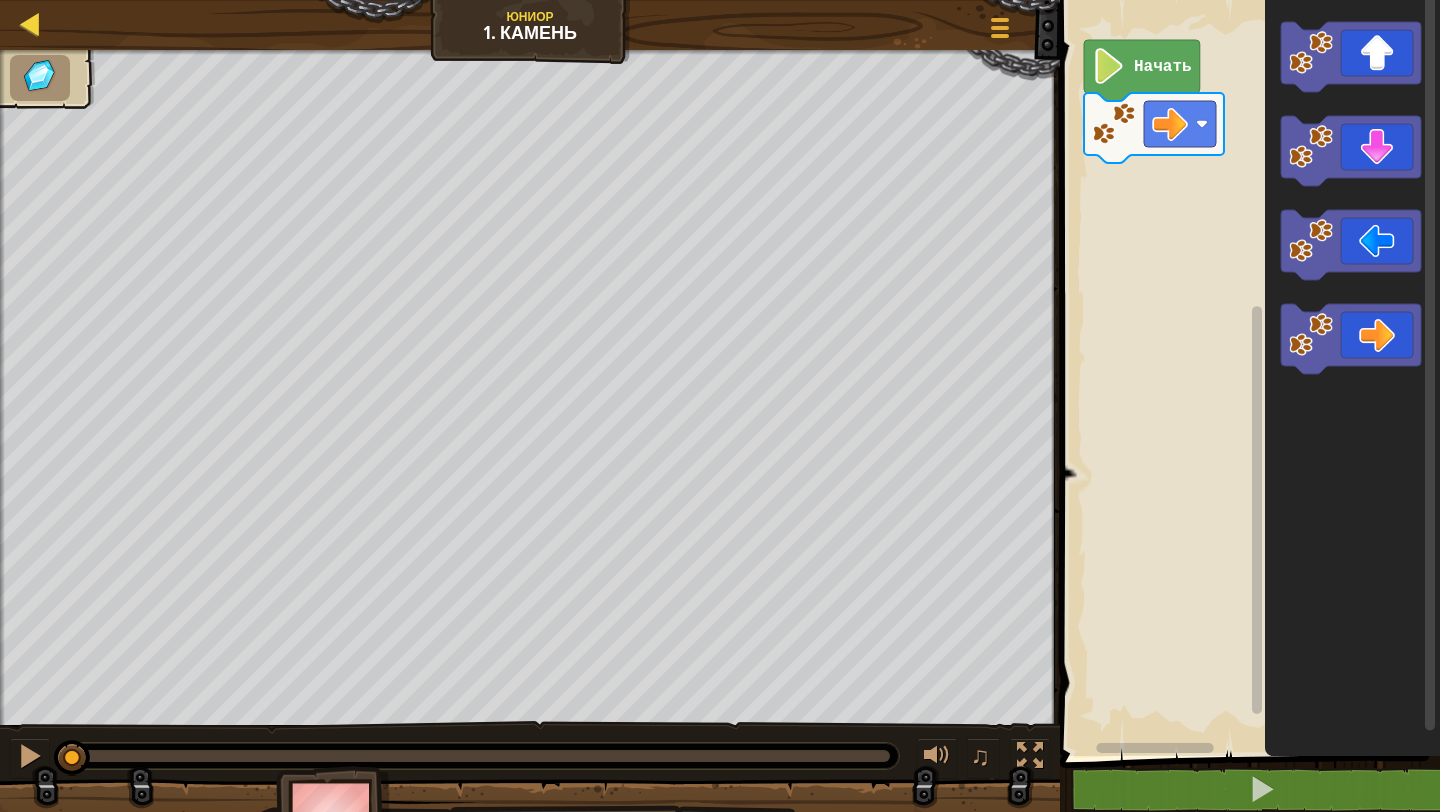 select on "ru" 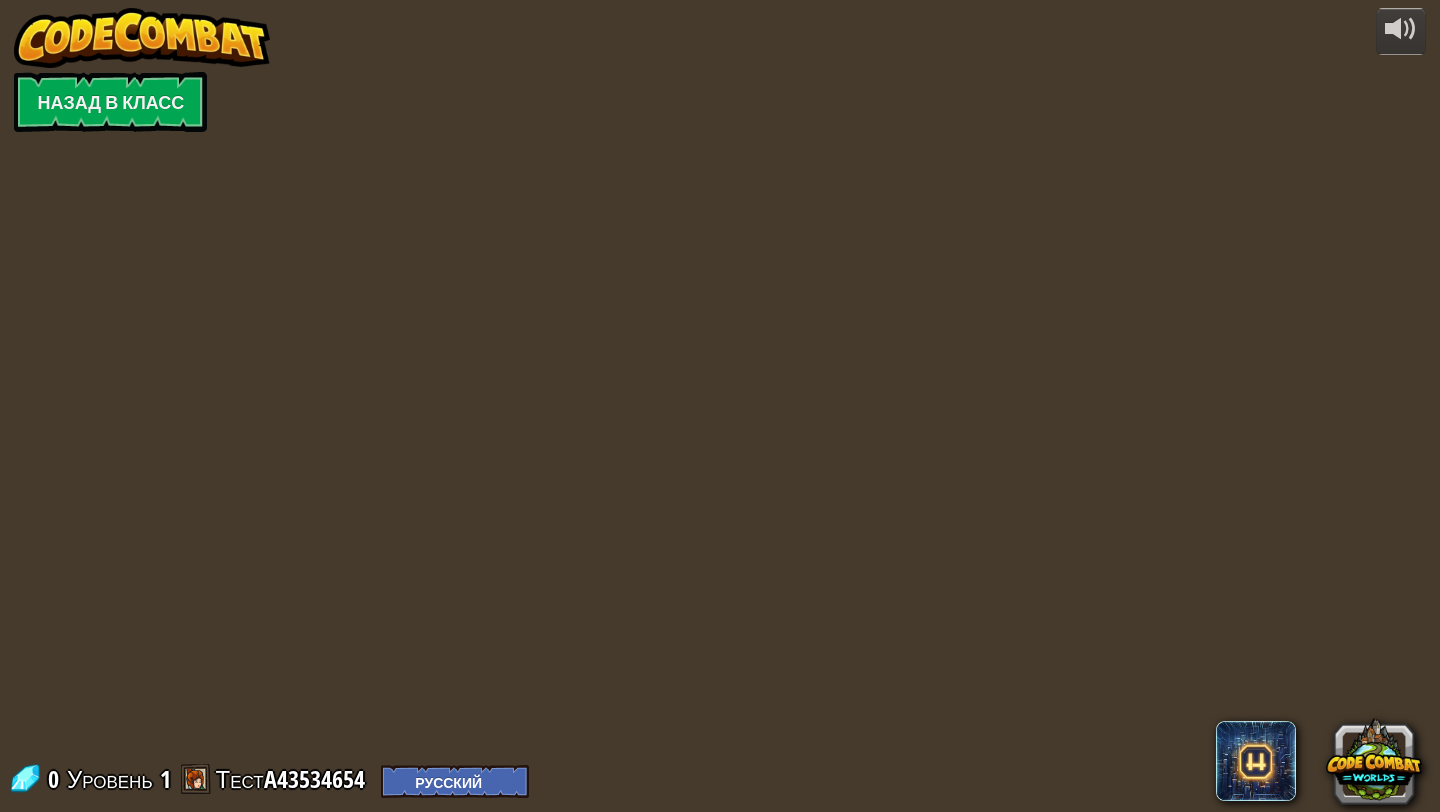 select on "ru" 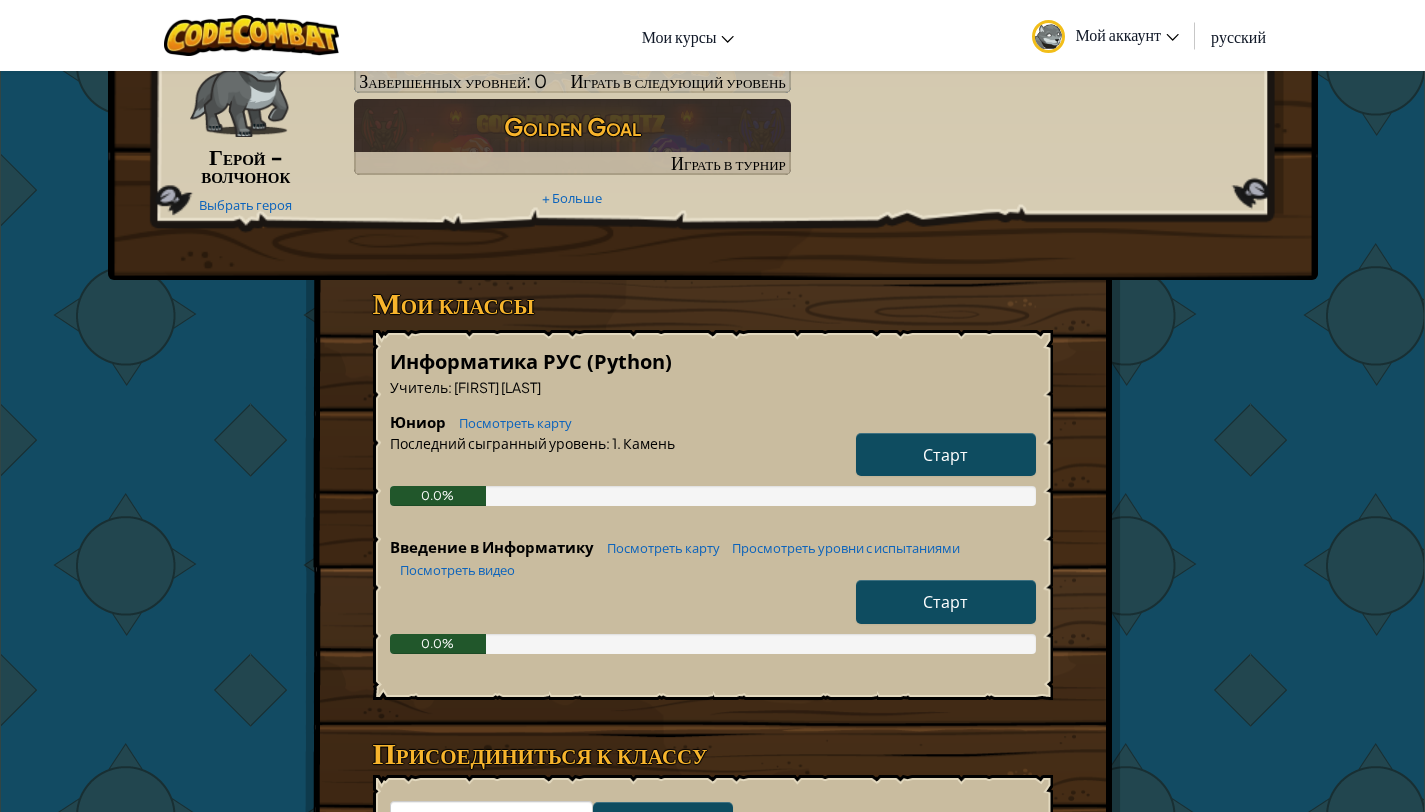 scroll, scrollTop: 174, scrollLeft: 0, axis: vertical 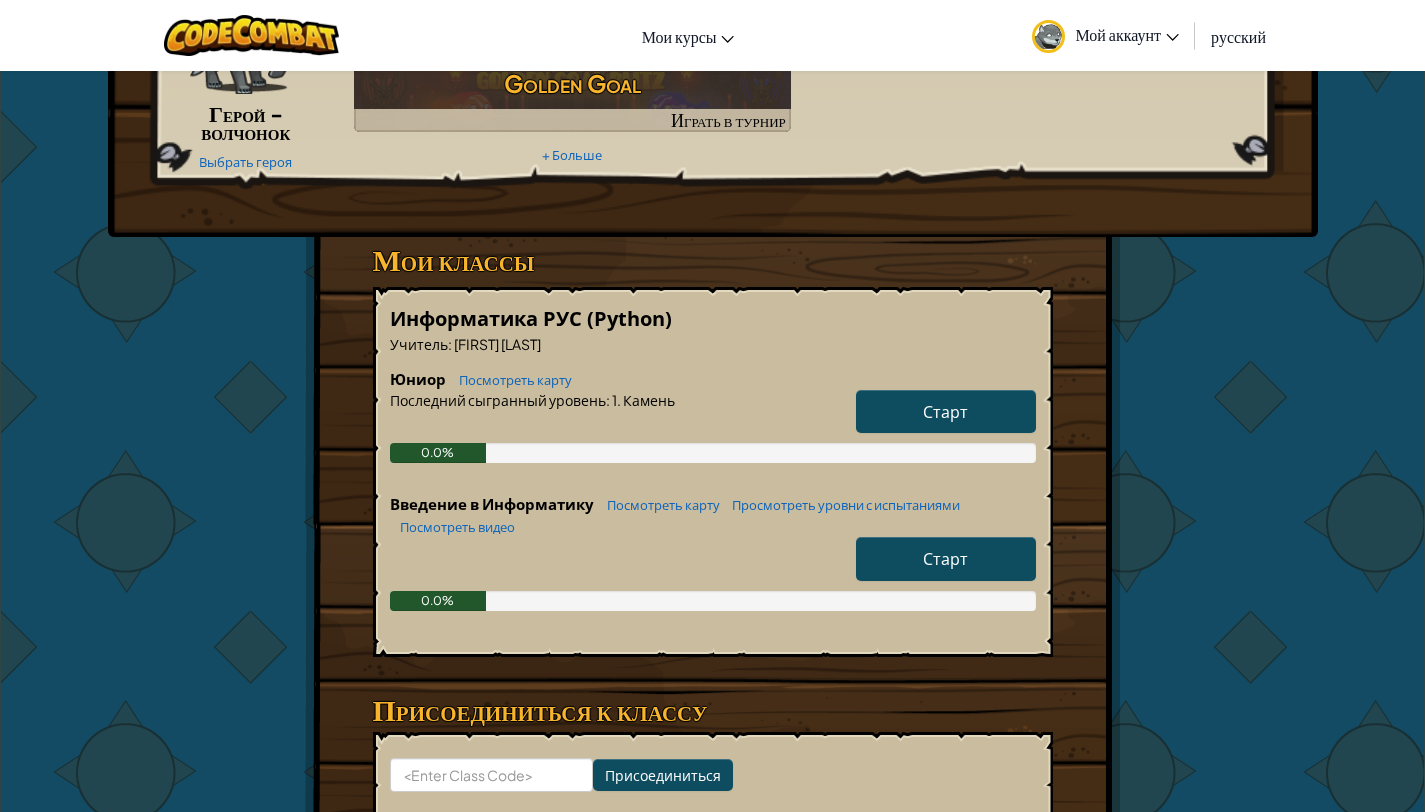 click on "Старт" at bounding box center (945, 558) 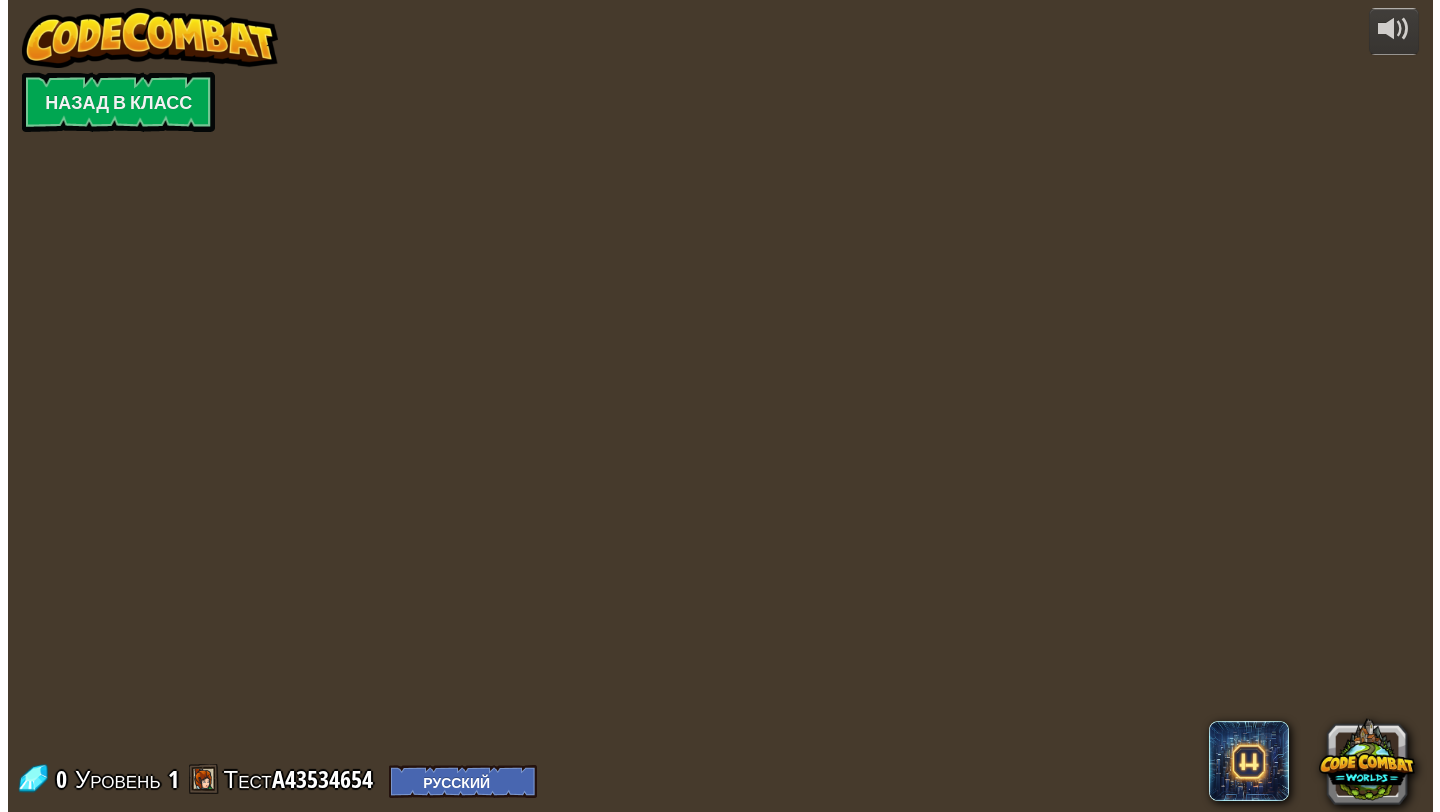 scroll, scrollTop: 0, scrollLeft: 0, axis: both 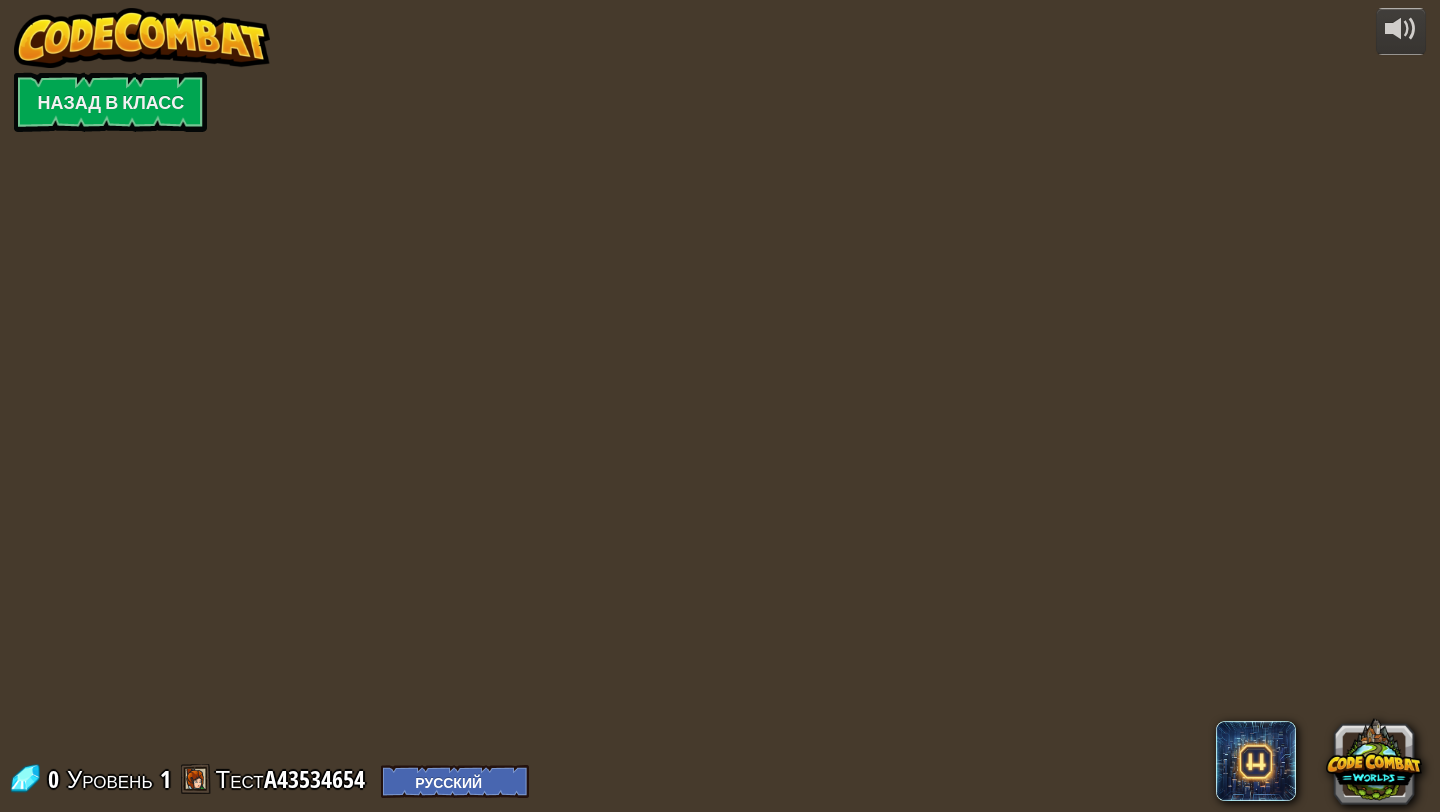 select on "ru" 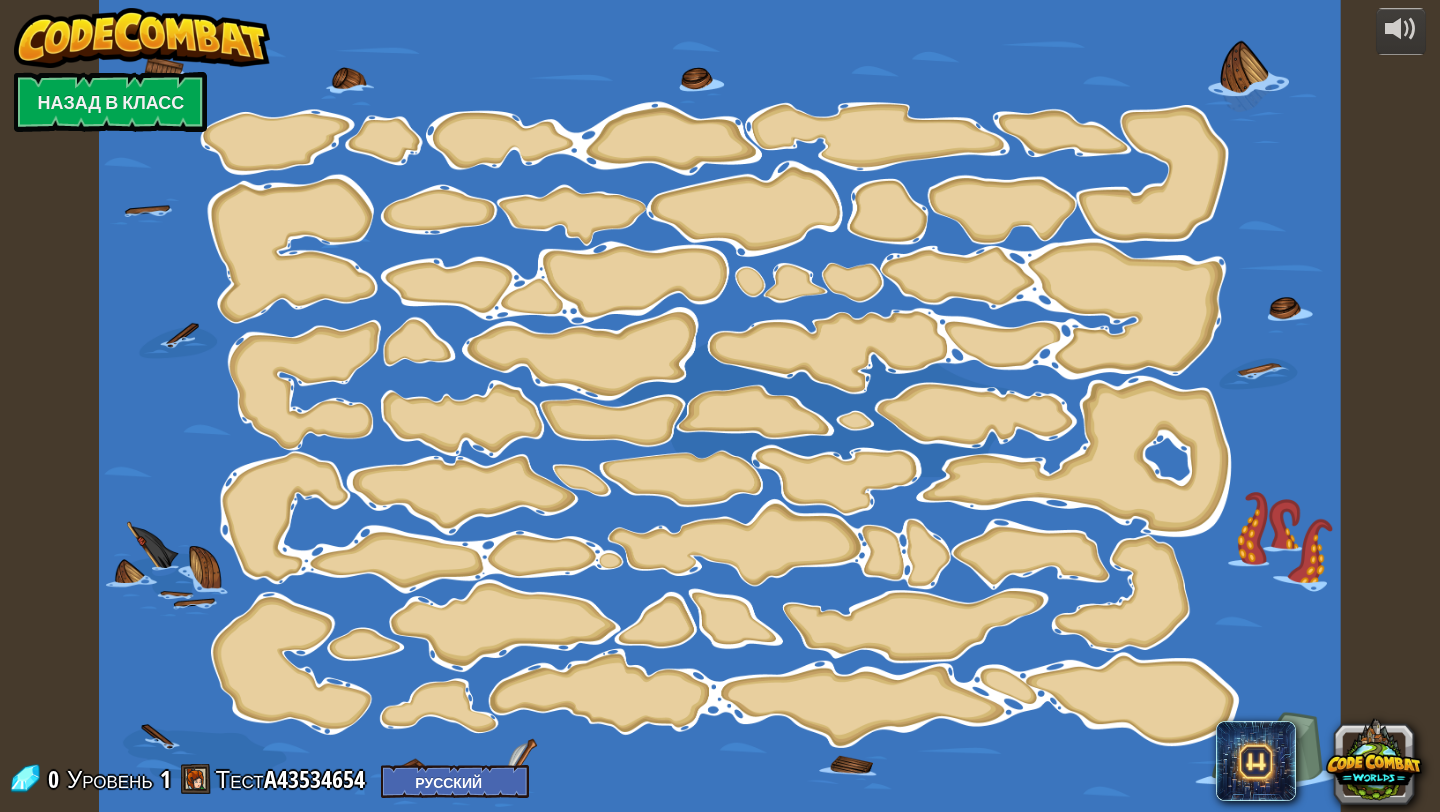select on "ru" 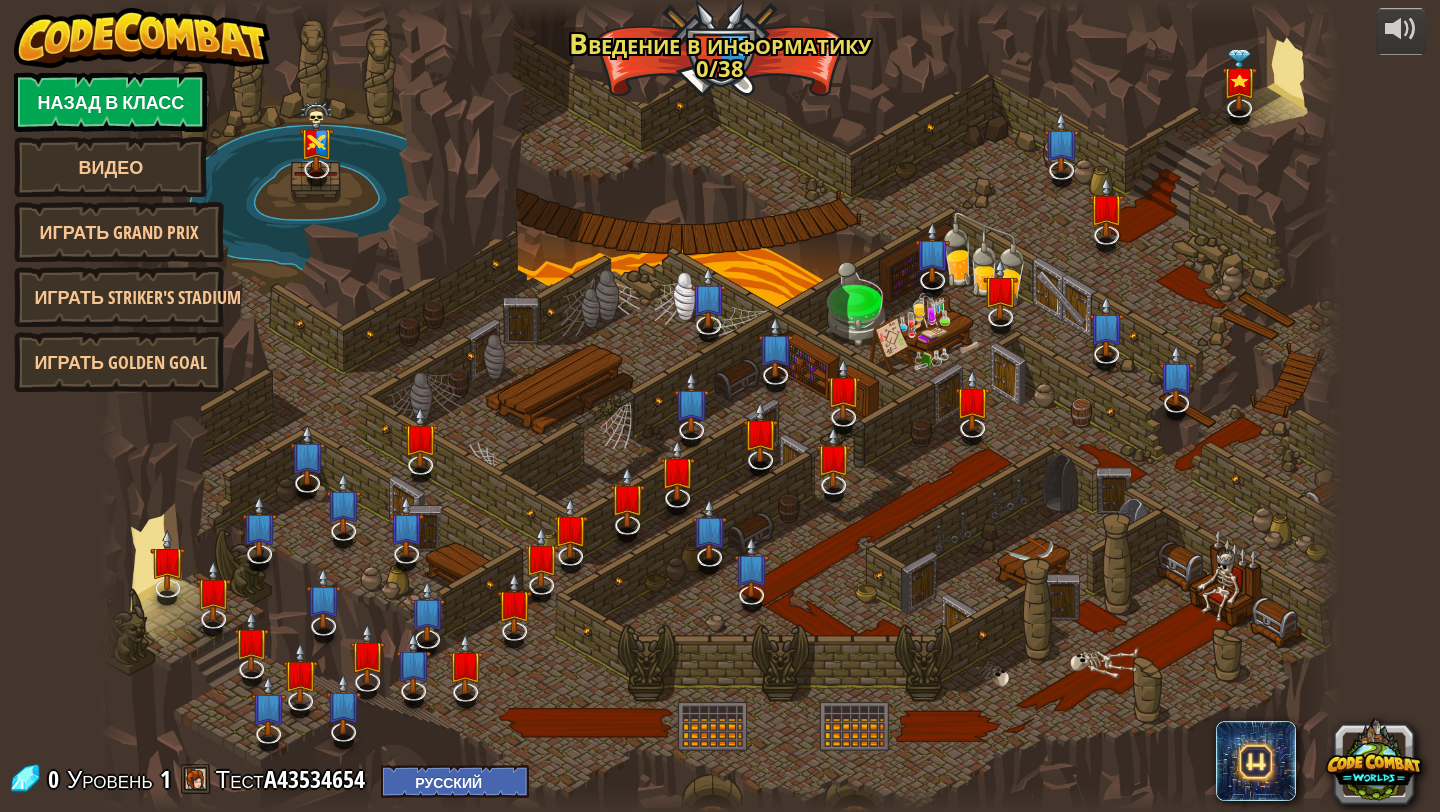 select on "ru" 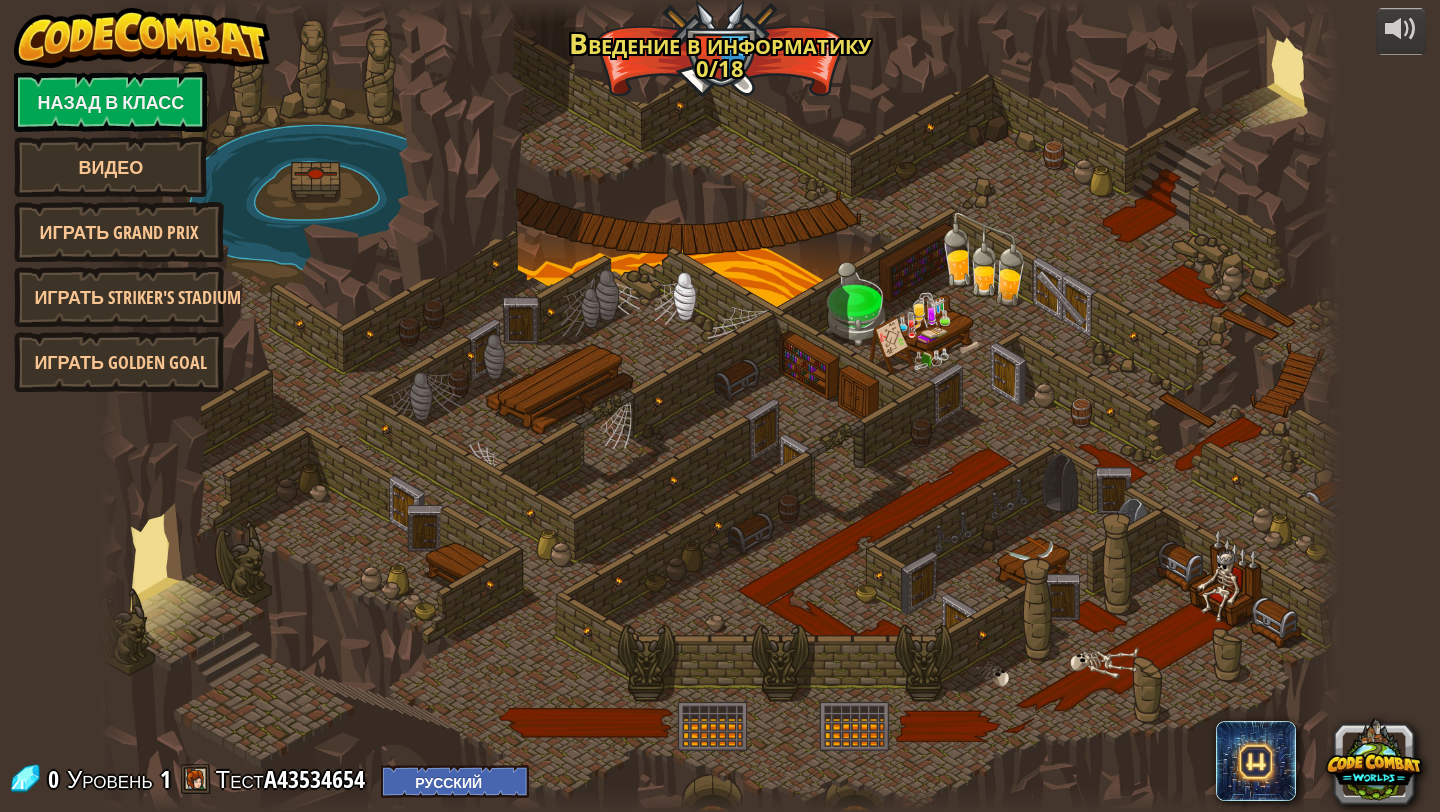 select on "ru" 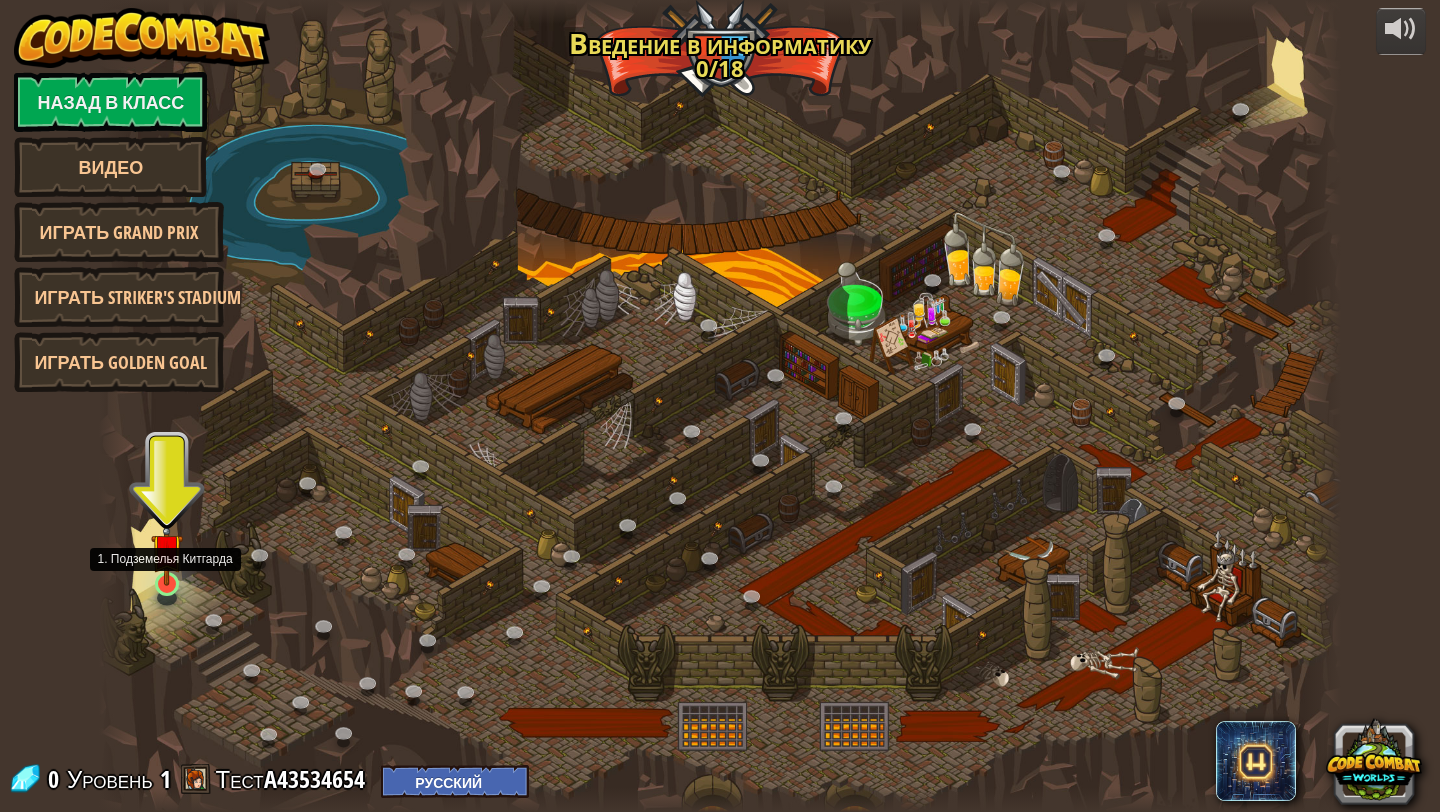 click at bounding box center [167, 550] 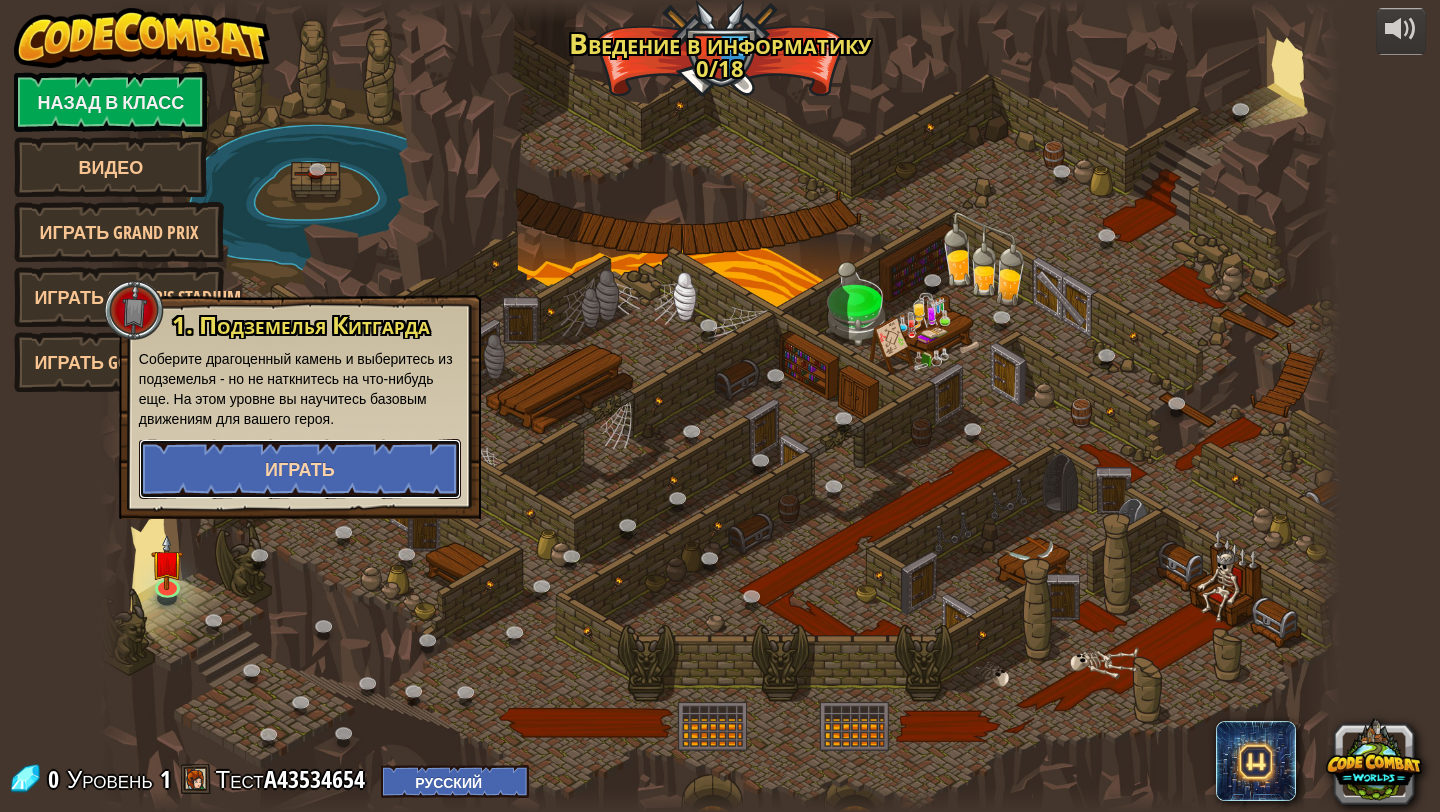 click on "Играть" at bounding box center [300, 469] 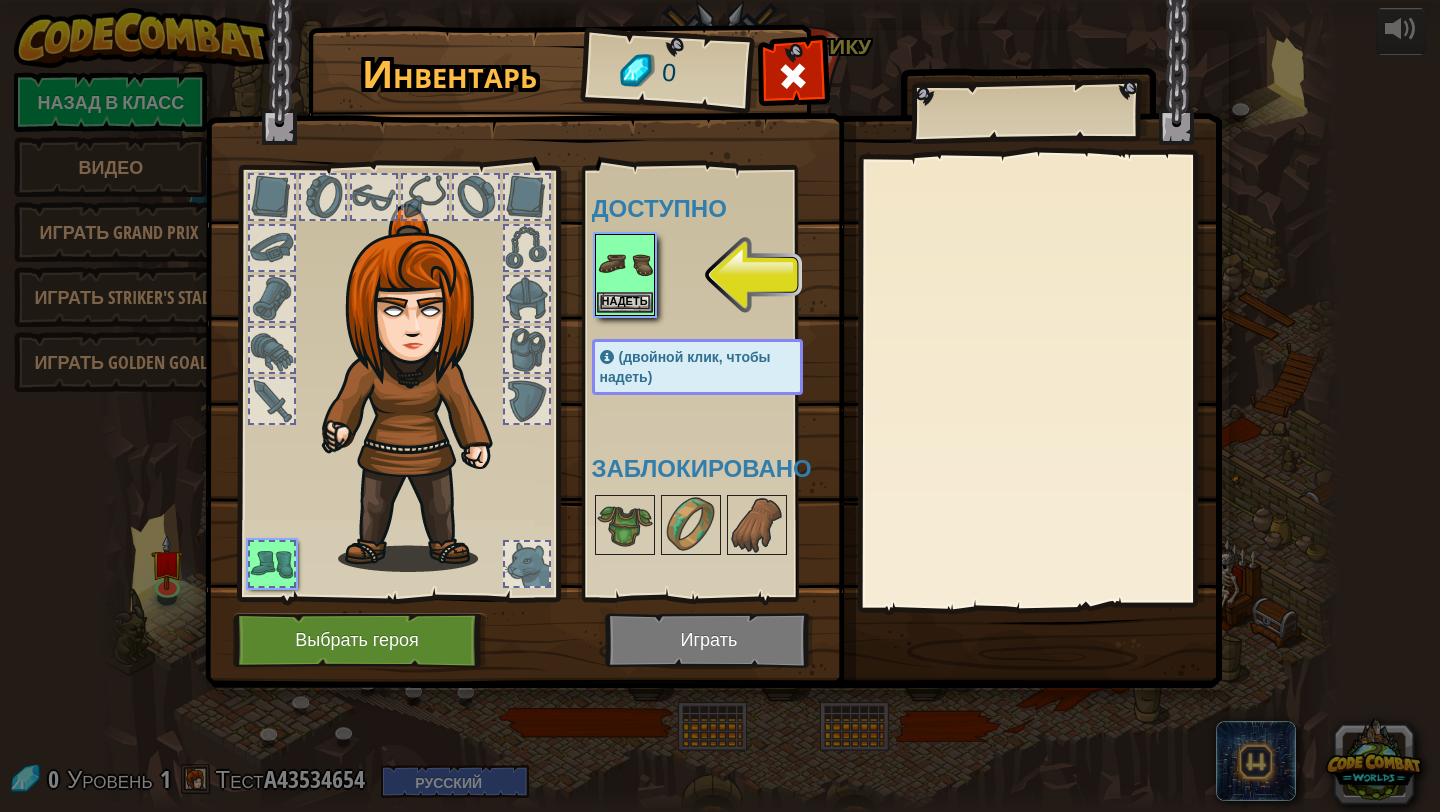 click at bounding box center (625, 264) 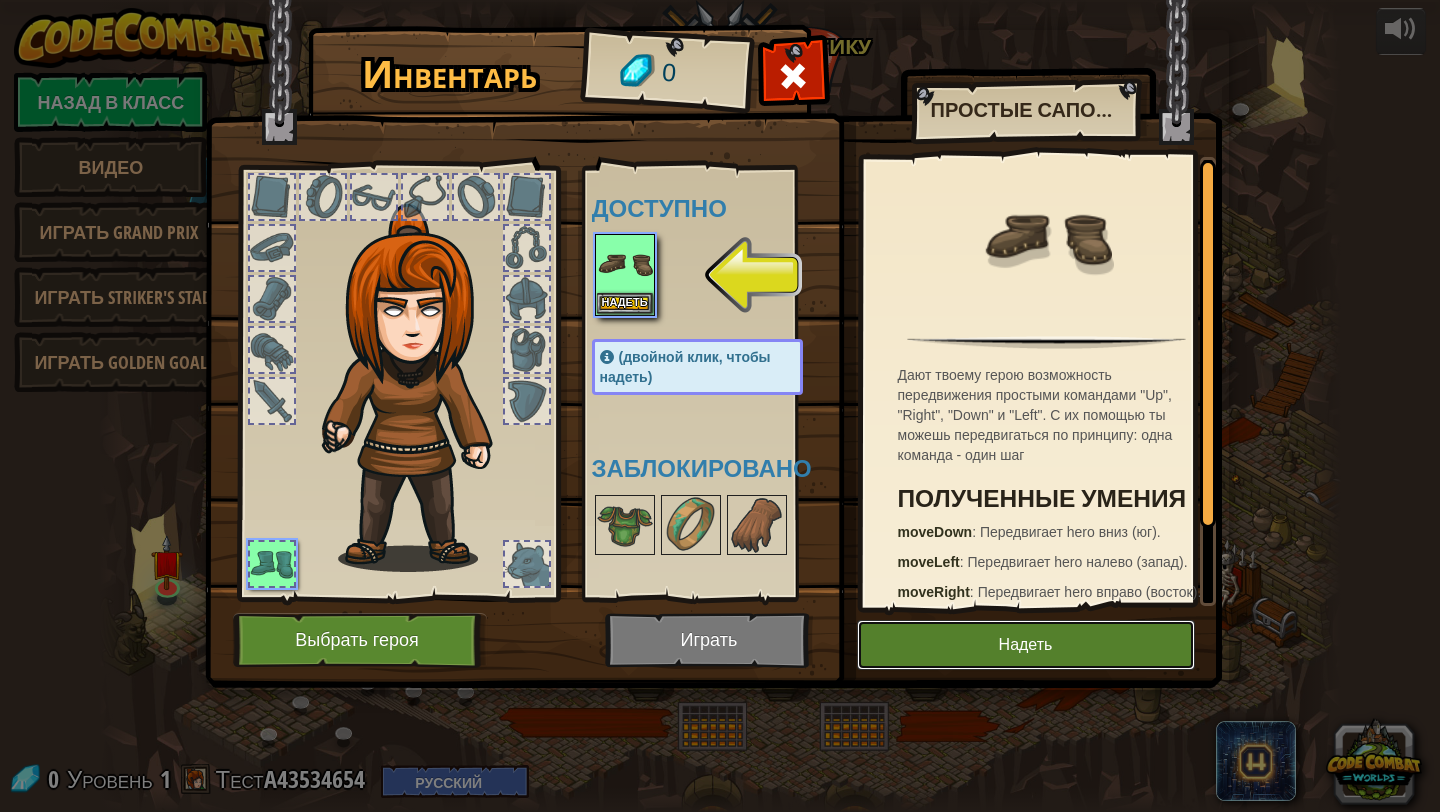 click on "Надеть" at bounding box center (1026, 645) 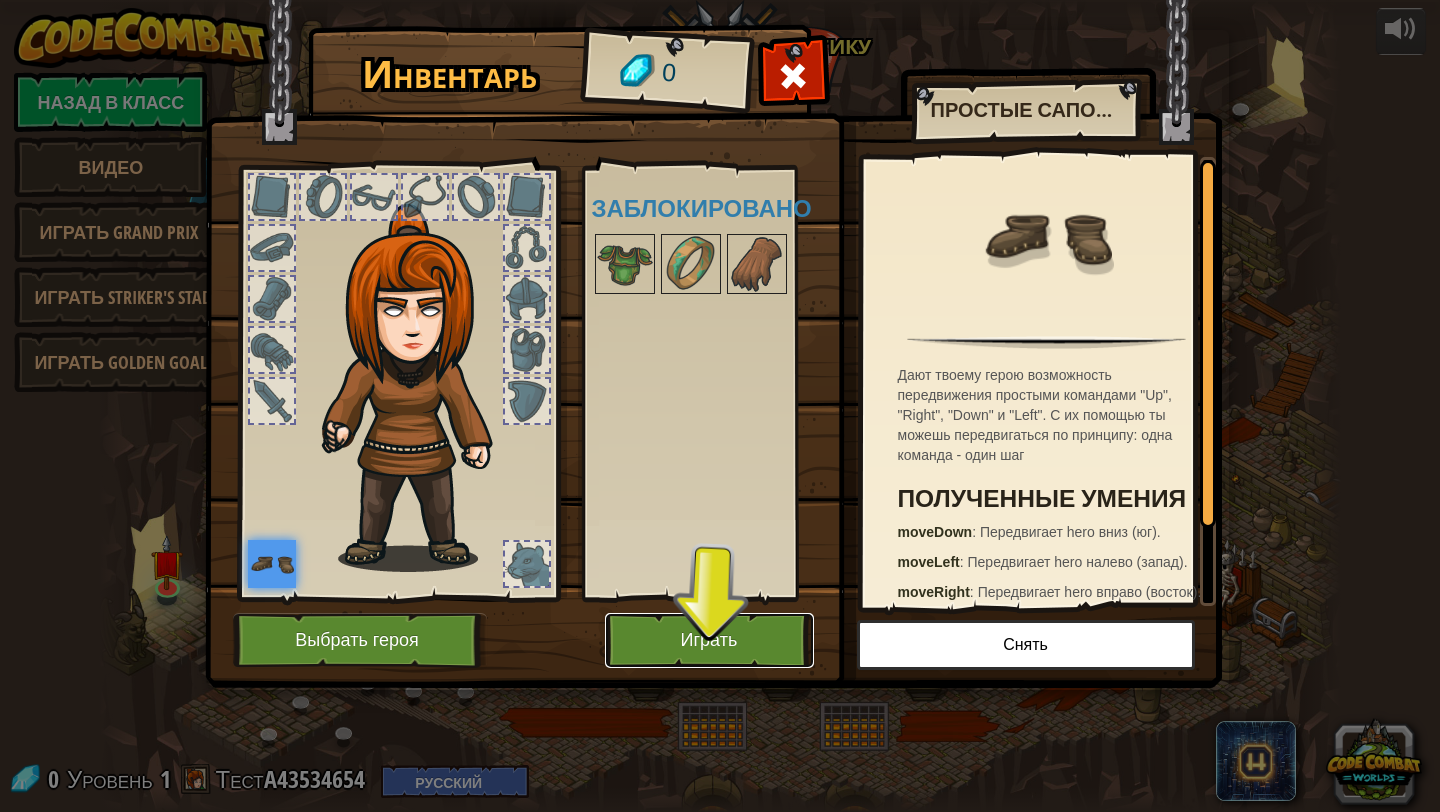 click on "Играть" at bounding box center (709, 640) 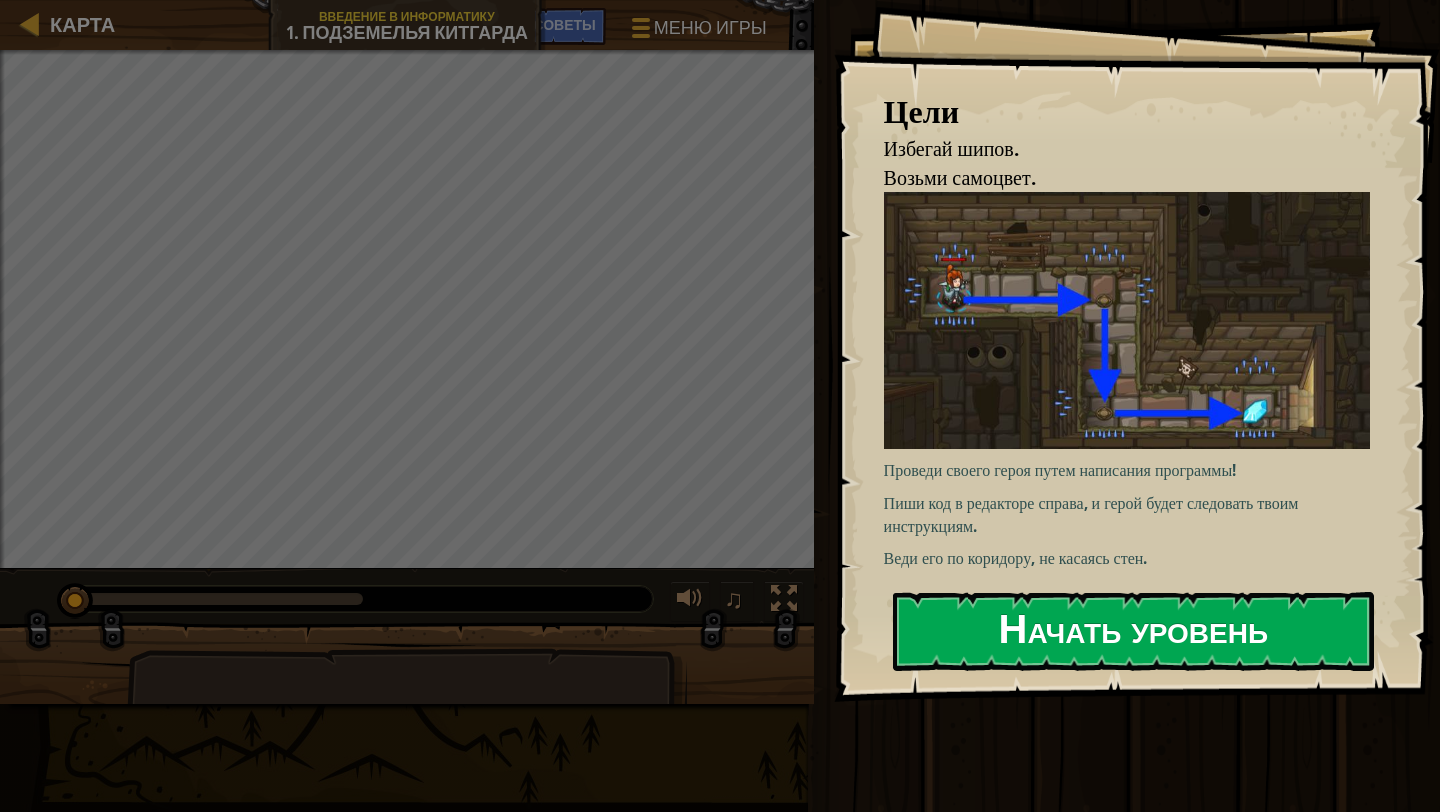 click on "Начать уровень" at bounding box center (1133, 631) 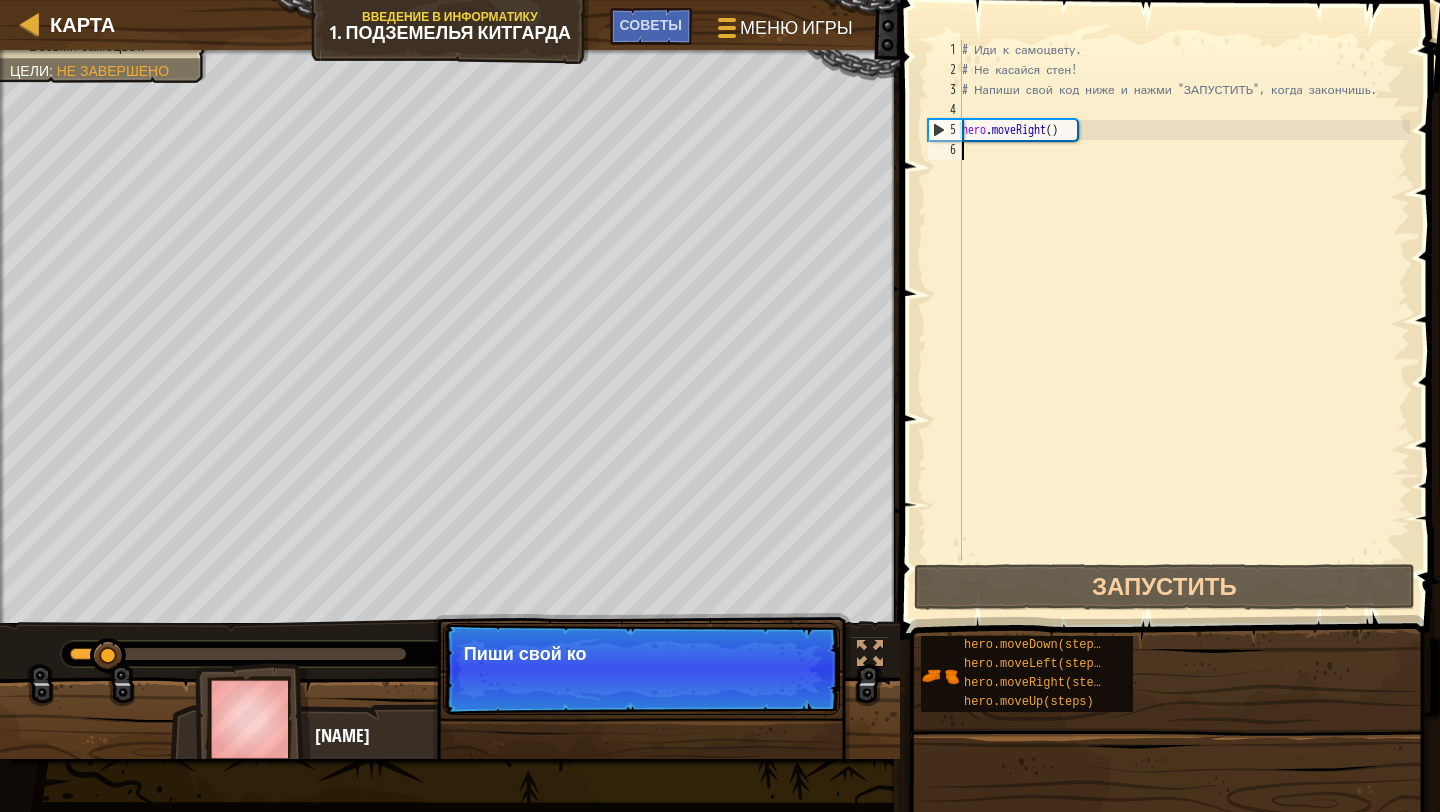 click on "# Иди к самоцвету. # Не касайся стен! # Напиши свой код ниже и нажми "ЗАПУСТИТЬ", когда закончишь. hero . moveRight ( )" at bounding box center [1184, 320] 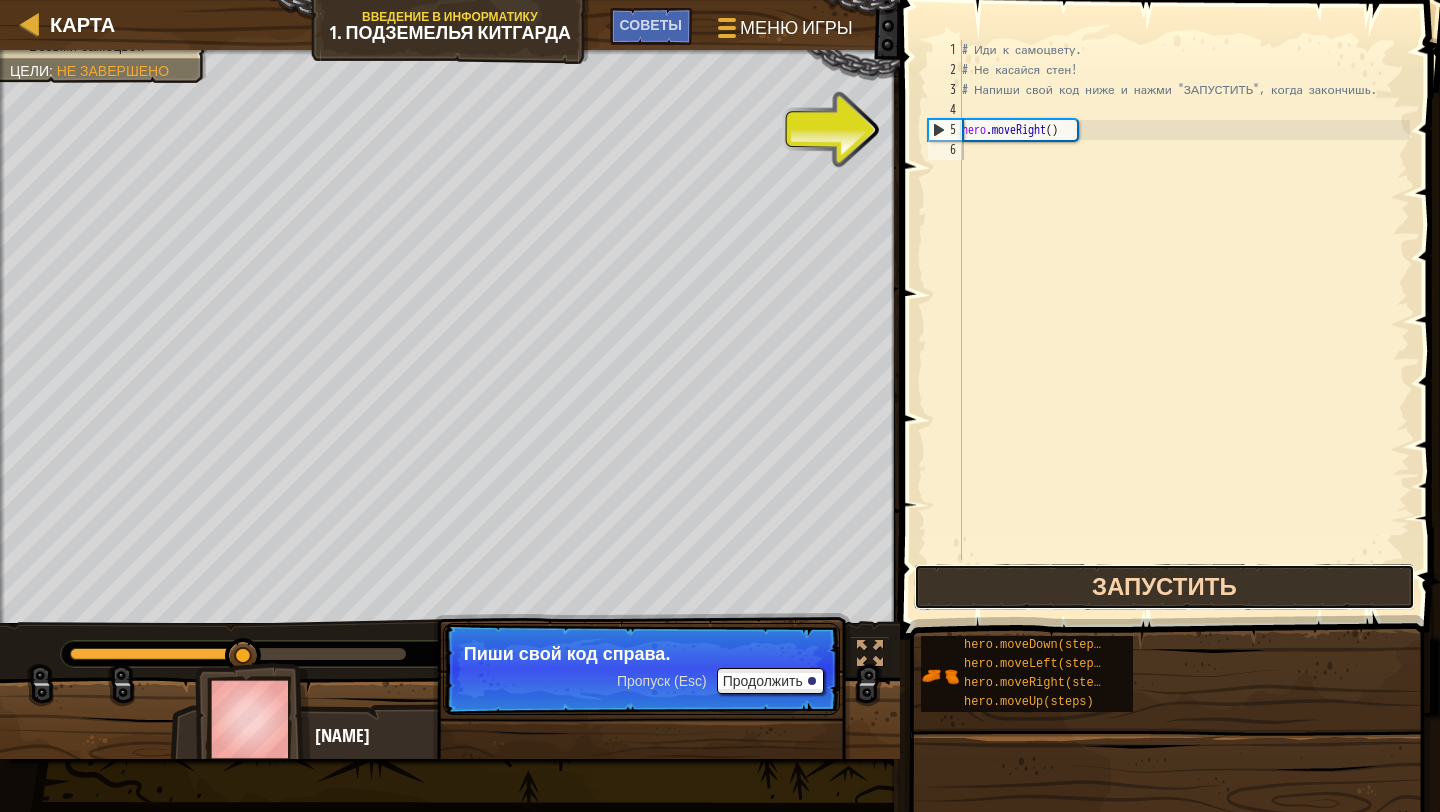 click on "Запустить" at bounding box center [1164, 587] 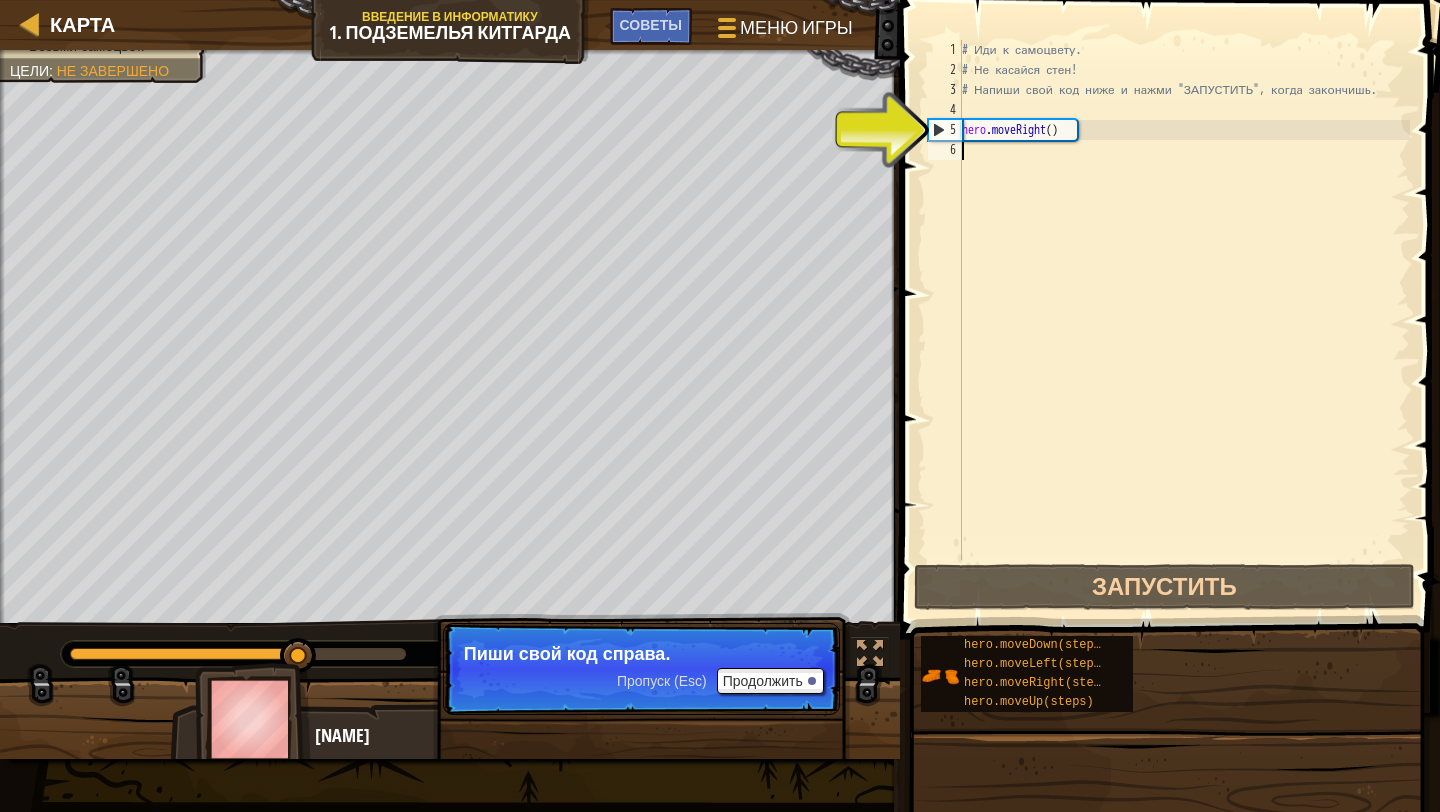 click on "# Иди к самоцвету. # Не касайся стен! # Напиши свой код ниже и нажми "ЗАПУСТИТЬ", когда закончишь. hero . moveRight ( )" at bounding box center (1184, 320) 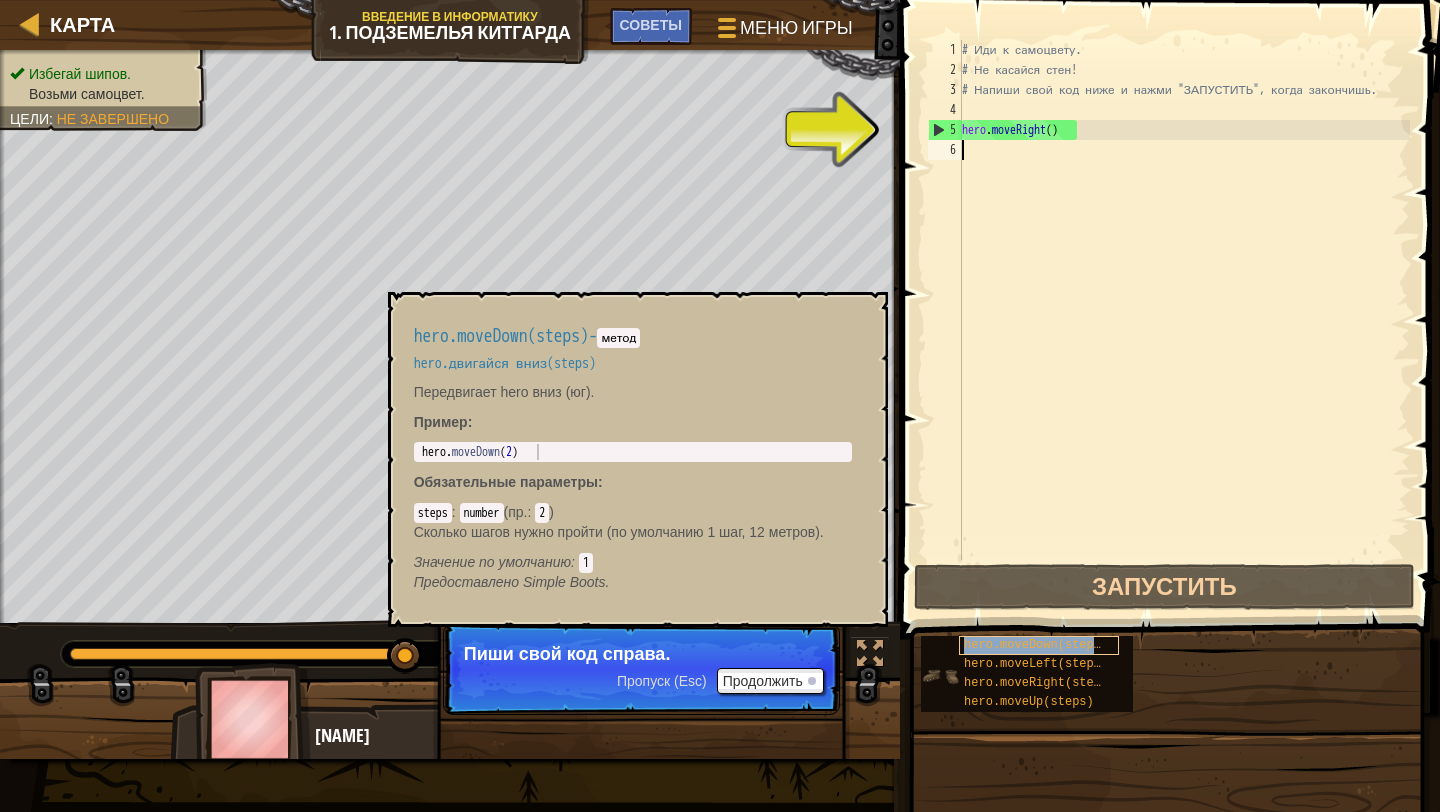 click on "hero.moveDown(steps)" at bounding box center (1036, 645) 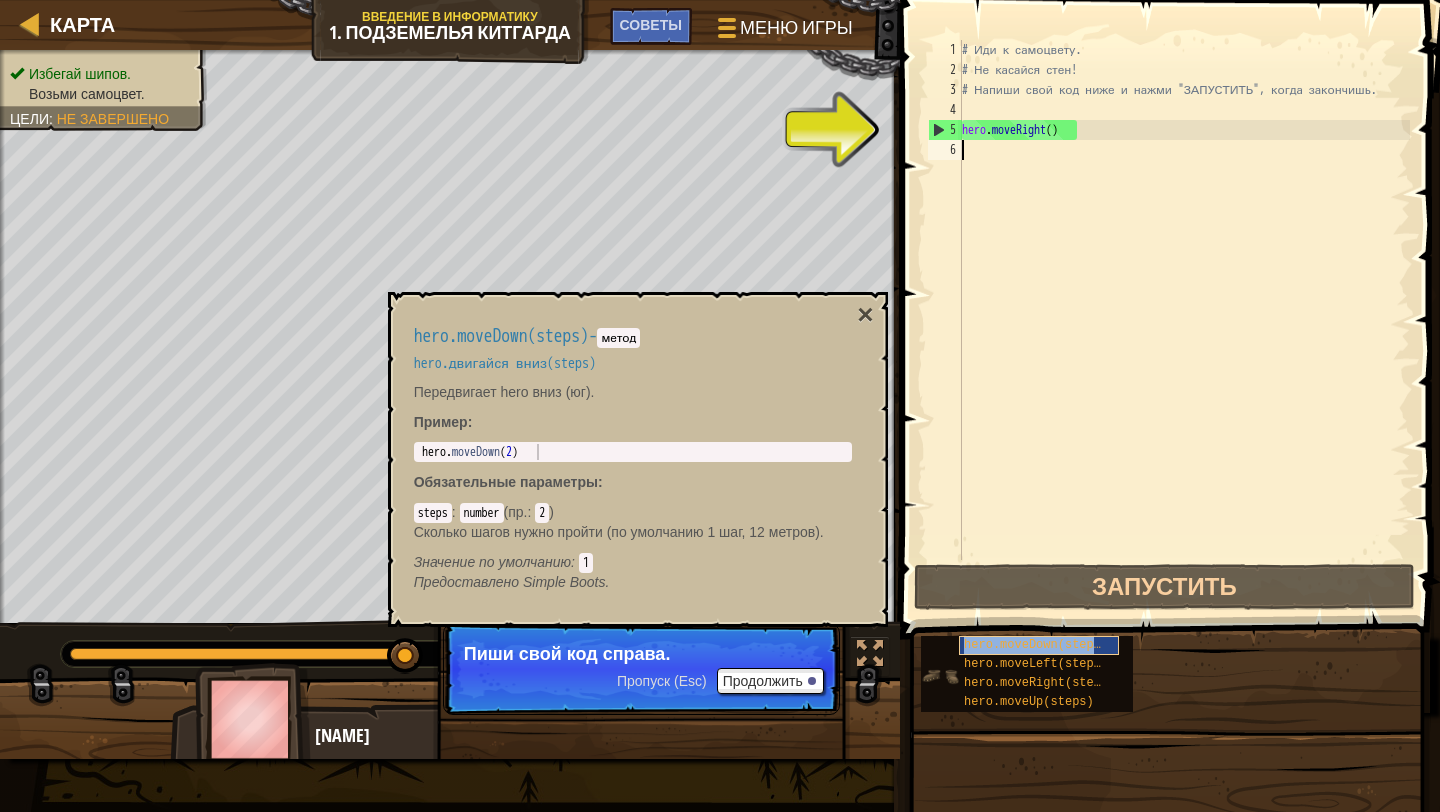 click on "hero.moveDown(steps)" at bounding box center [1036, 645] 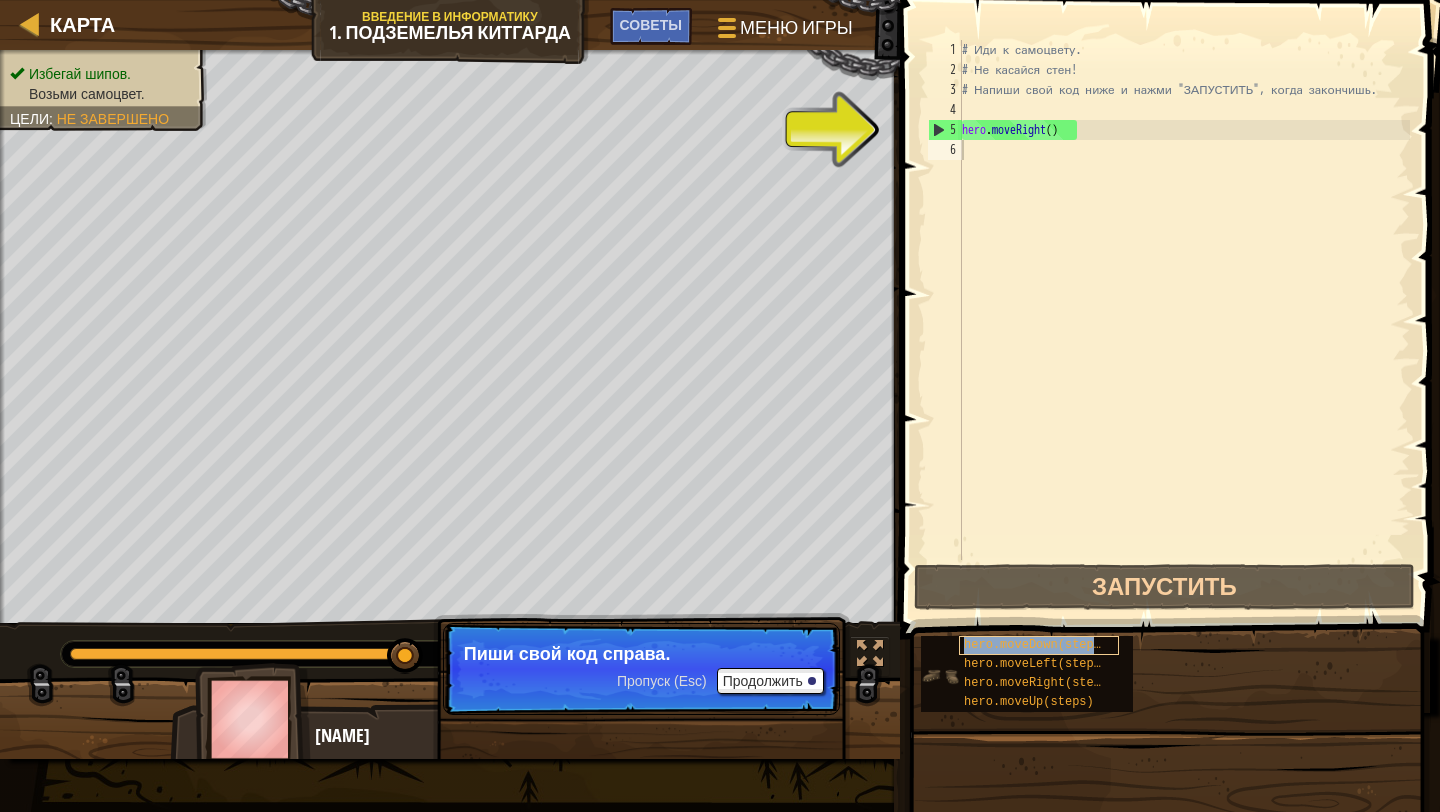click on "hero.moveDown(steps)" at bounding box center (1036, 645) 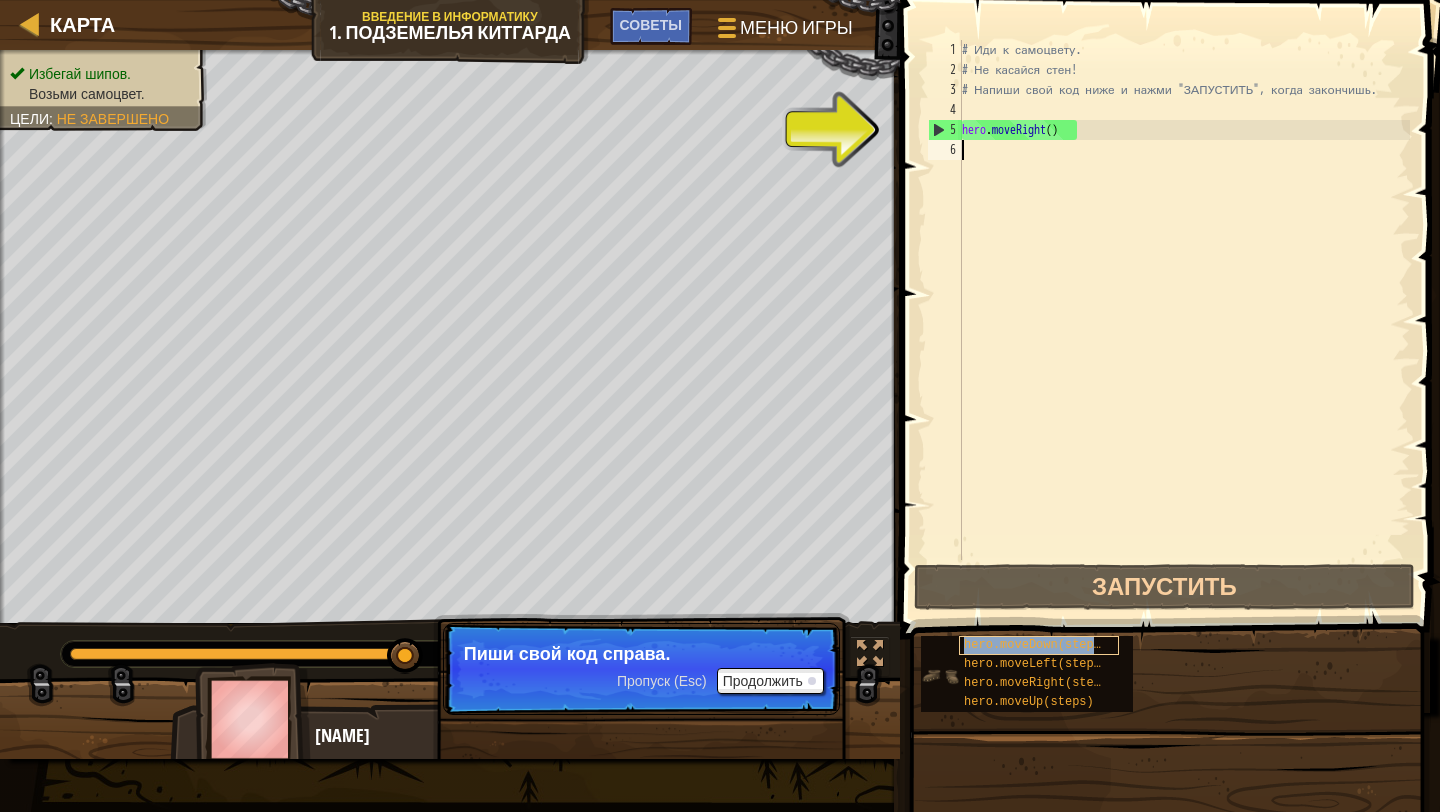 click on "hero.moveDown(steps)" at bounding box center (1036, 645) 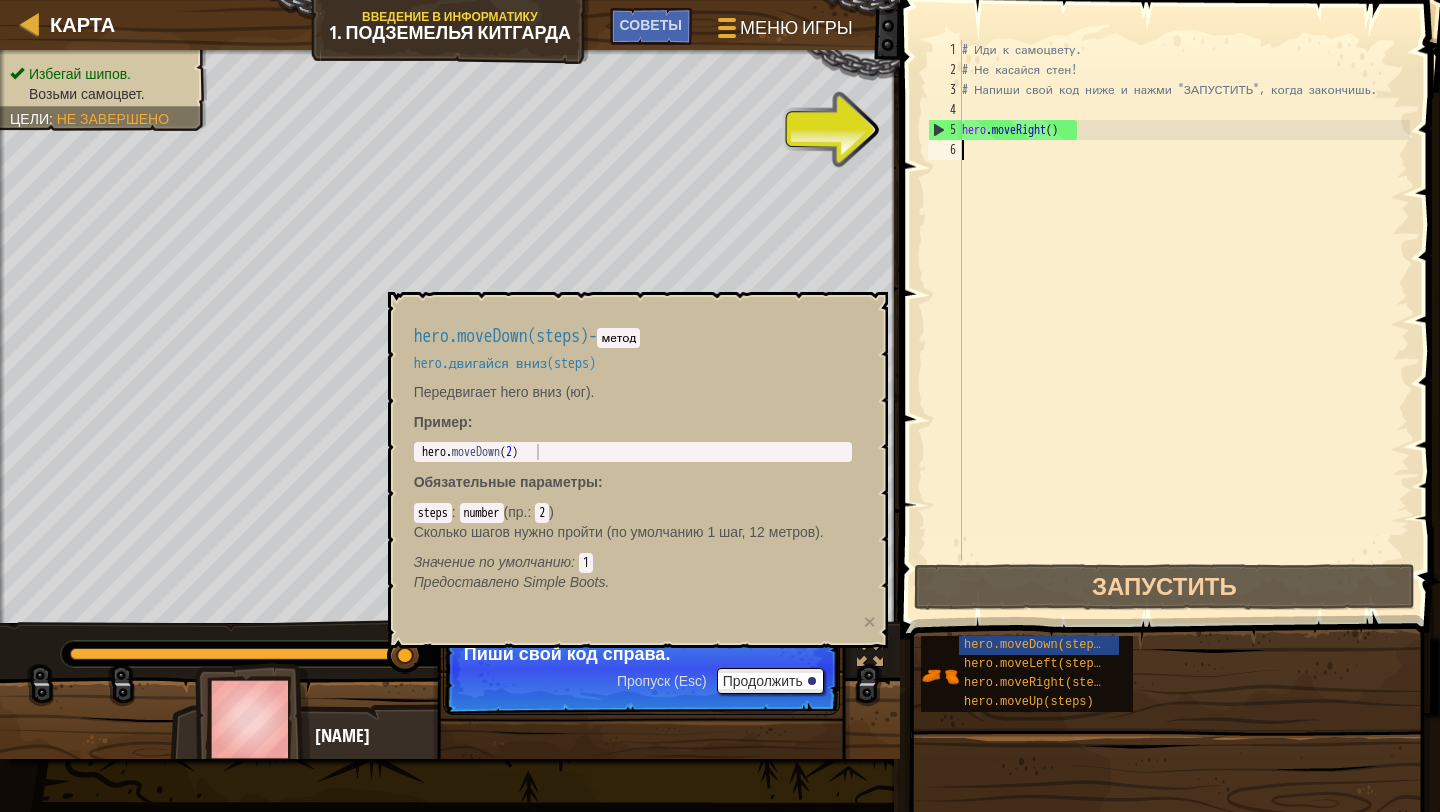 click on "# Иди к самоцвету. # Не касайся стен! # Напиши свой код ниже и нажми "ЗАПУСТИТЬ", когда закончишь. hero . moveRight ( )" at bounding box center (1184, 320) 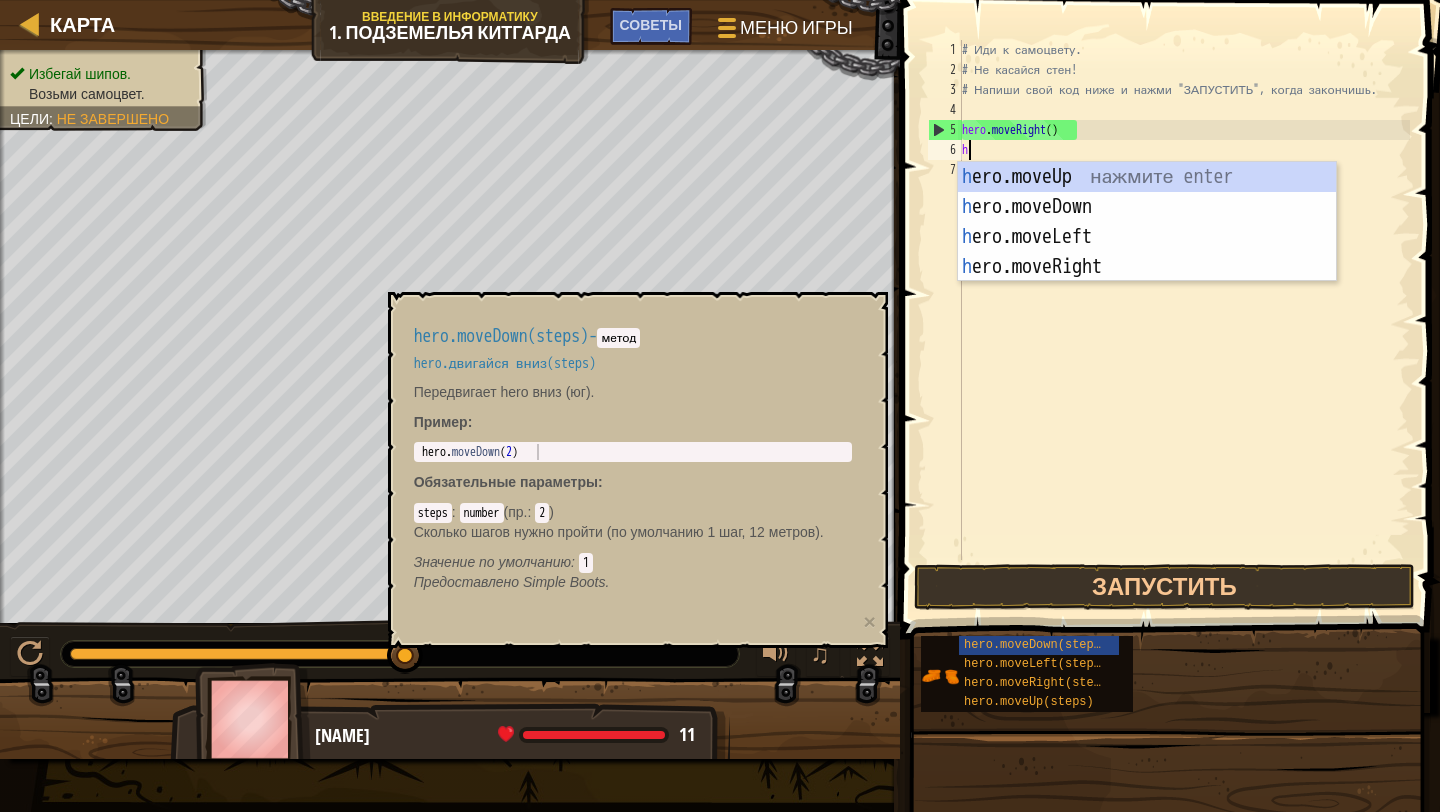 scroll, scrollTop: 9, scrollLeft: 0, axis: vertical 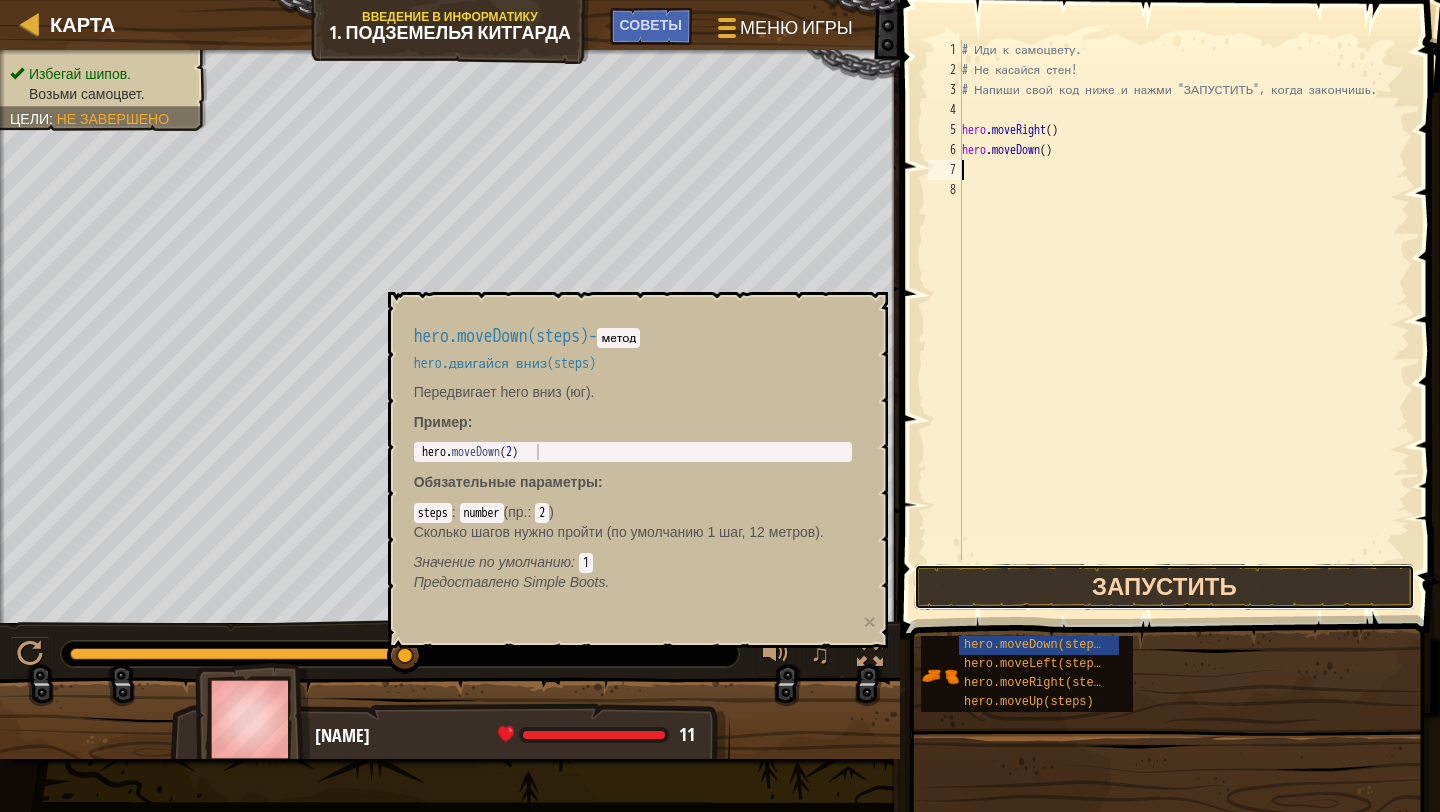 click on "Запустить" at bounding box center (1164, 587) 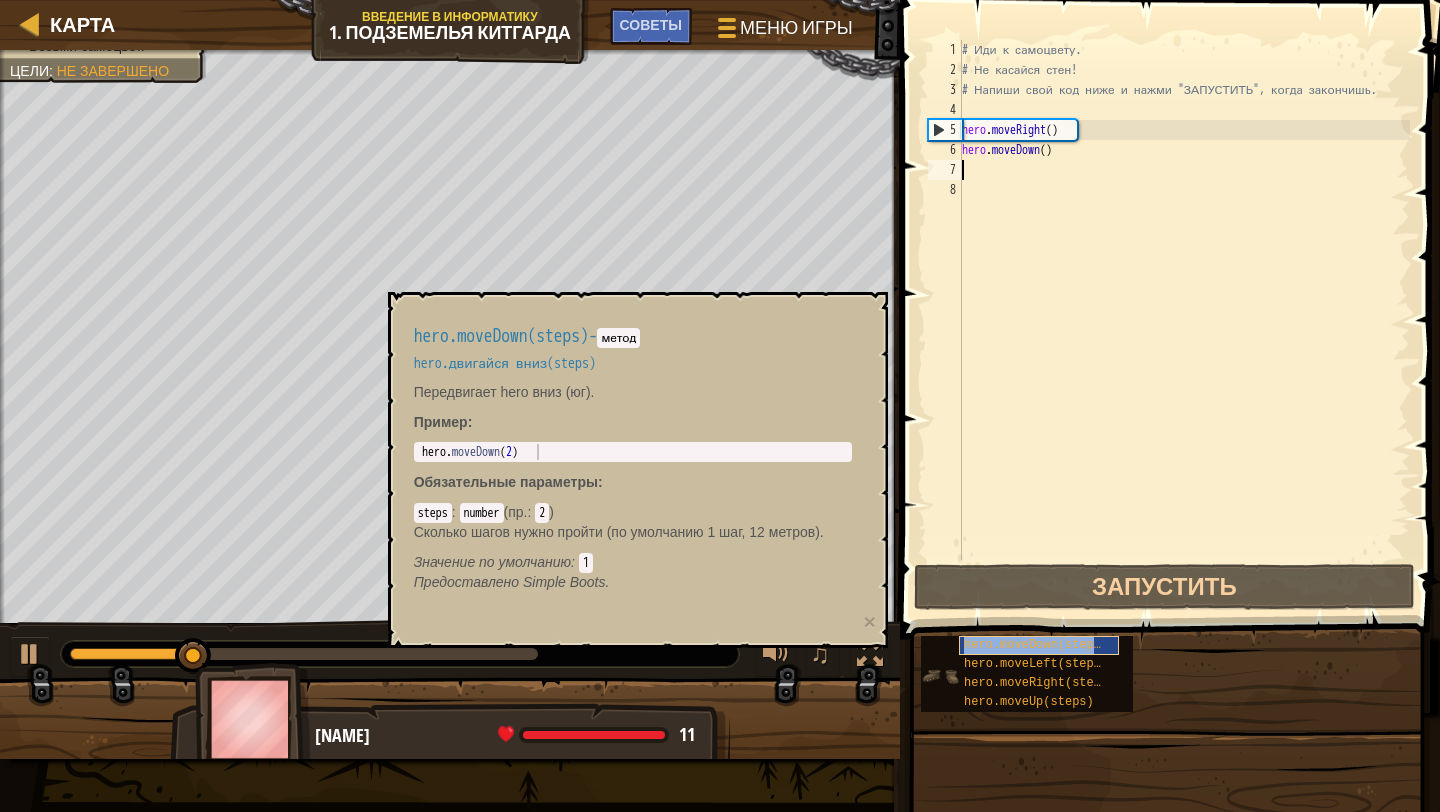 click on "hero.moveDown(steps)" at bounding box center (1036, 645) 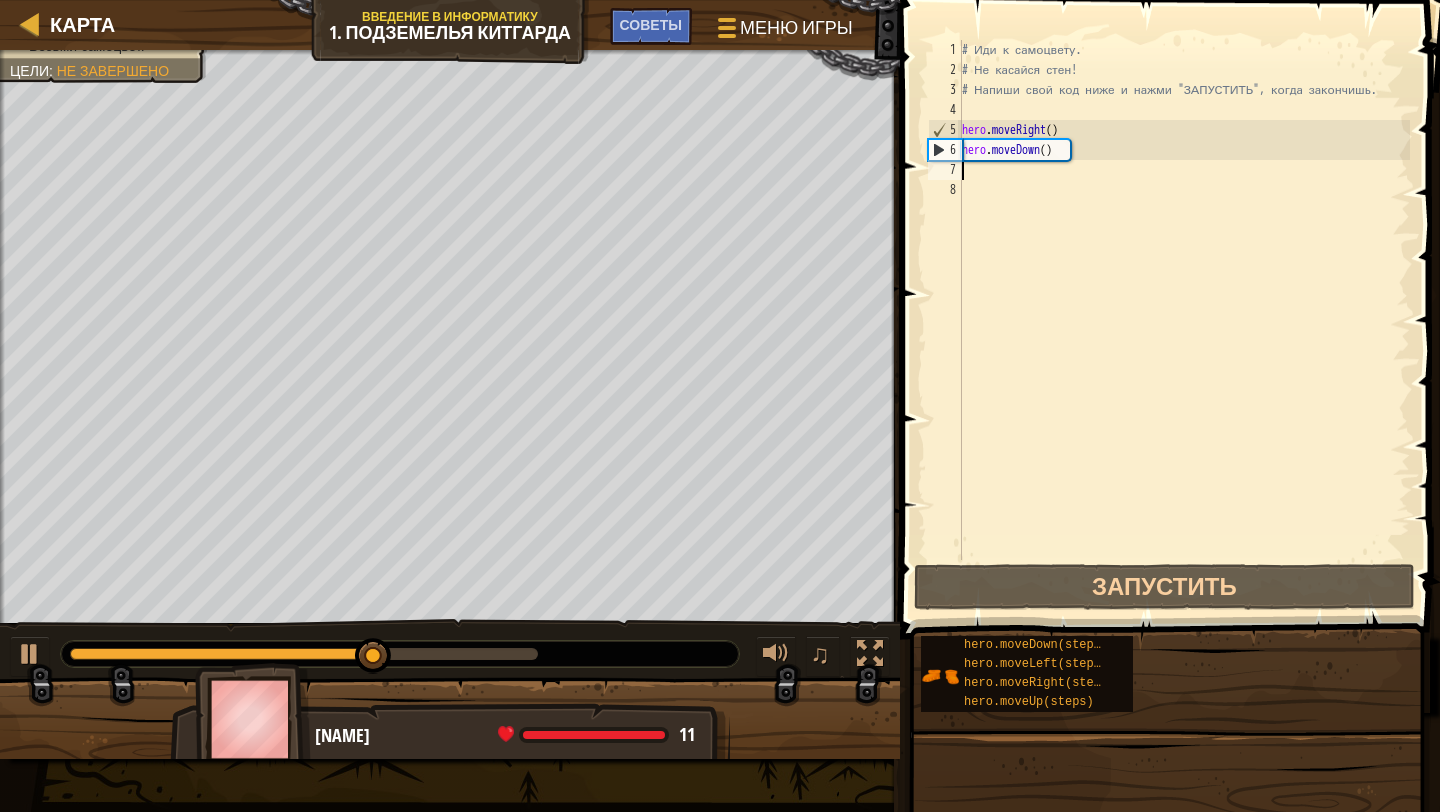 click on "# Иди к самоцвету. # Не касайся стен! # Напиши свой код ниже и нажми "ЗАПУСТИТЬ", когда закончишь. hero . moveRight ( ) hero . moveDown ( )" at bounding box center (1184, 320) 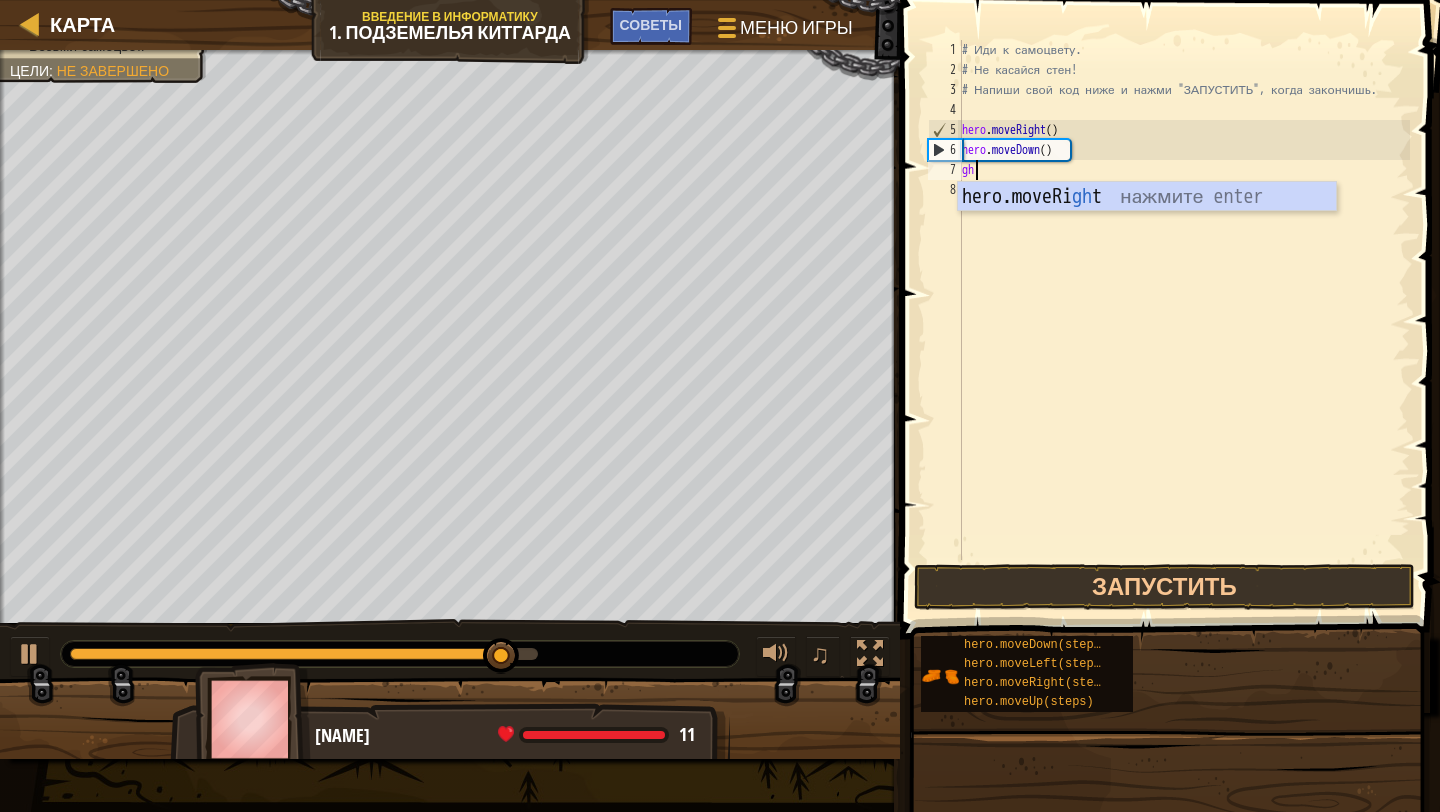 type on "g" 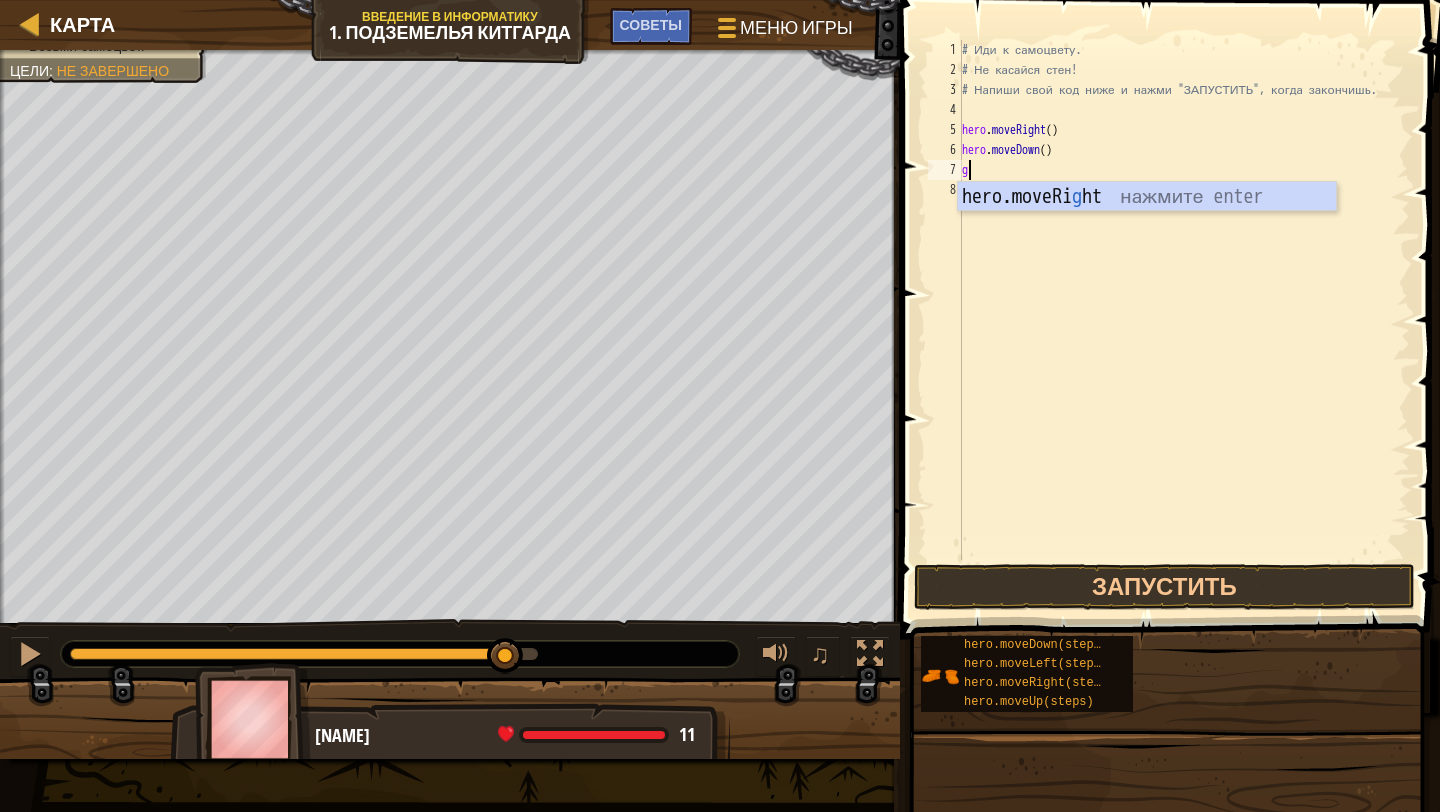 type on "he" 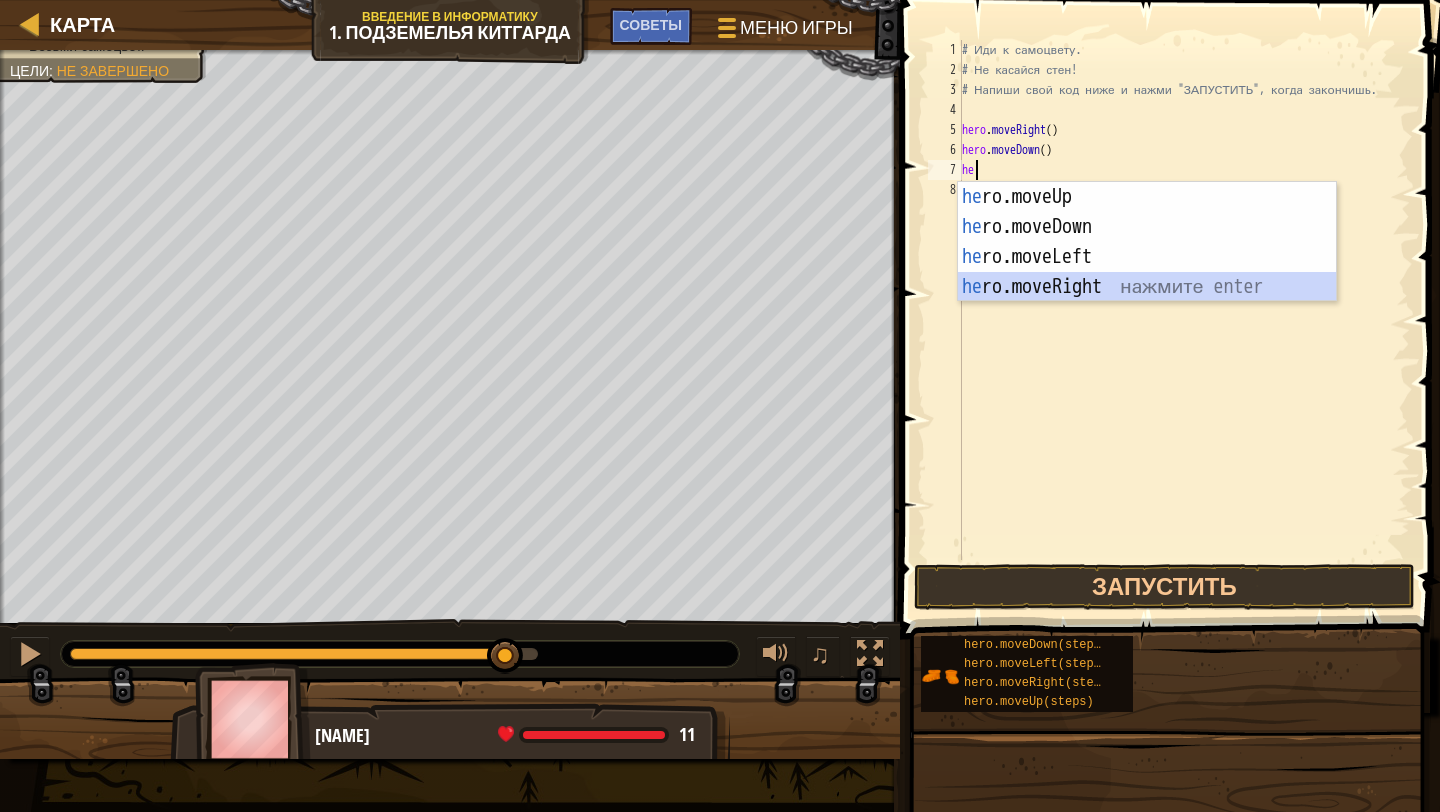 click on "he ro.moveUp нажмите enter he ro.moveDown нажмите enter he ro.moveLeft нажмите enter he ro.moveRight нажмите enter" at bounding box center (1147, 272) 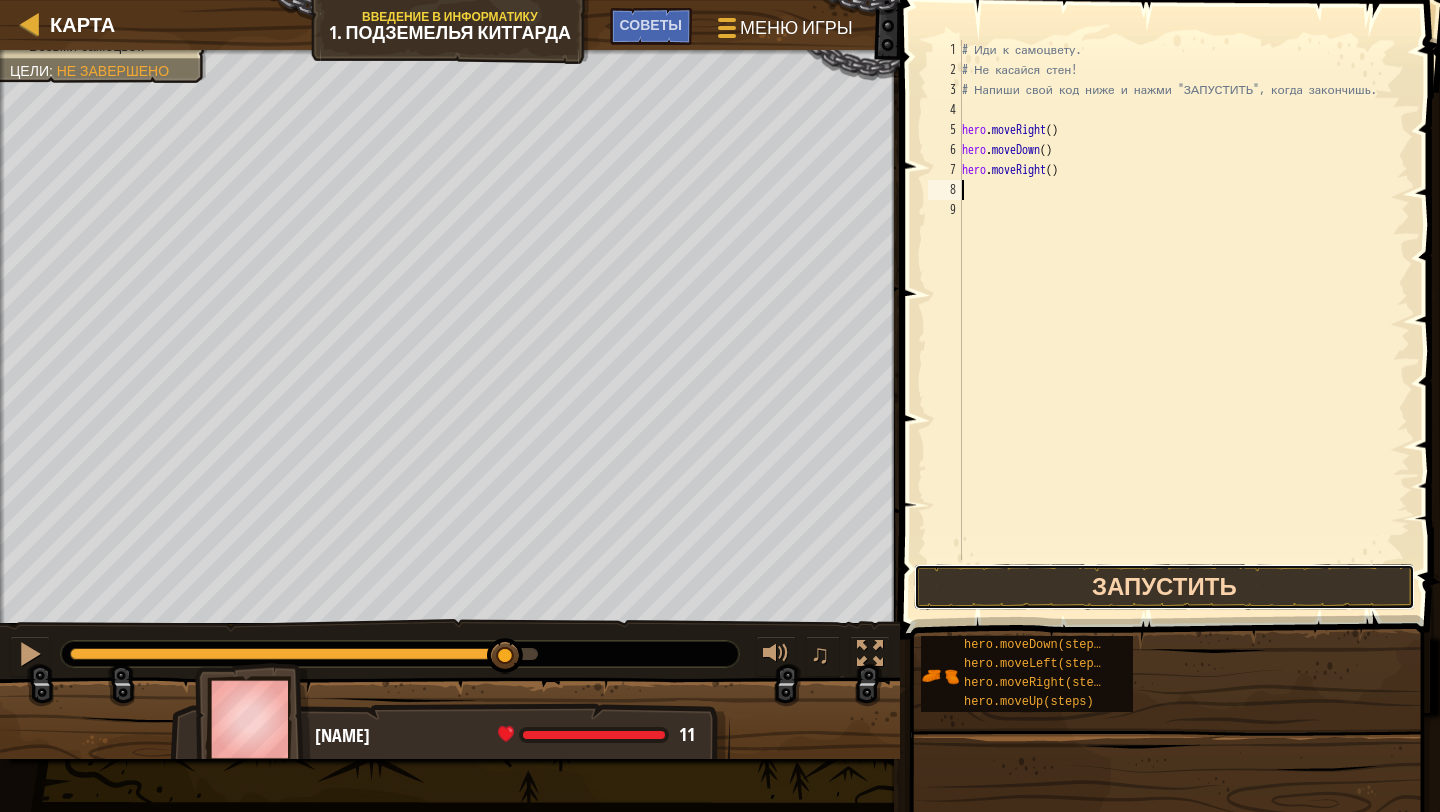 click on "Запустить" at bounding box center (1164, 587) 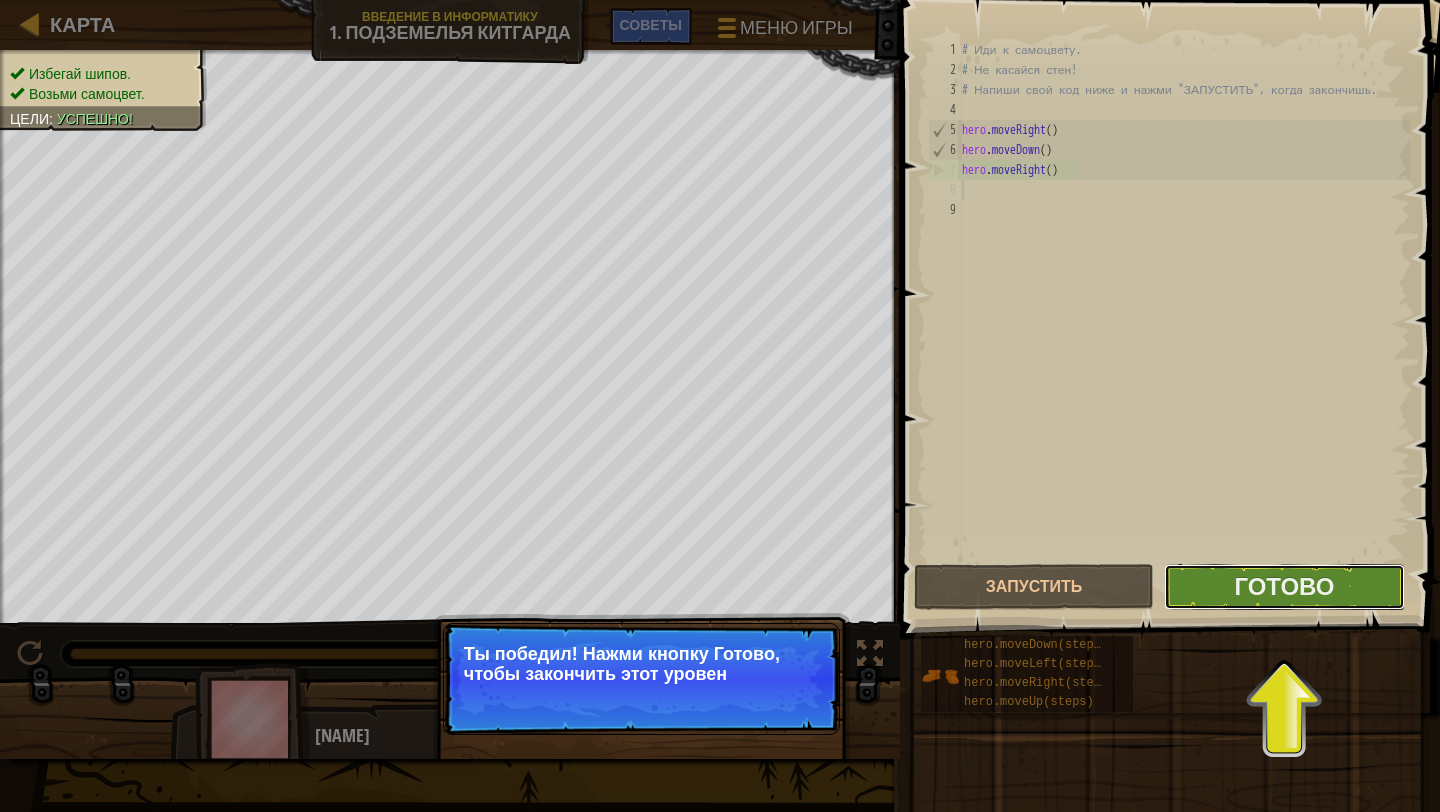 click on "Готово" at bounding box center [1284, 587] 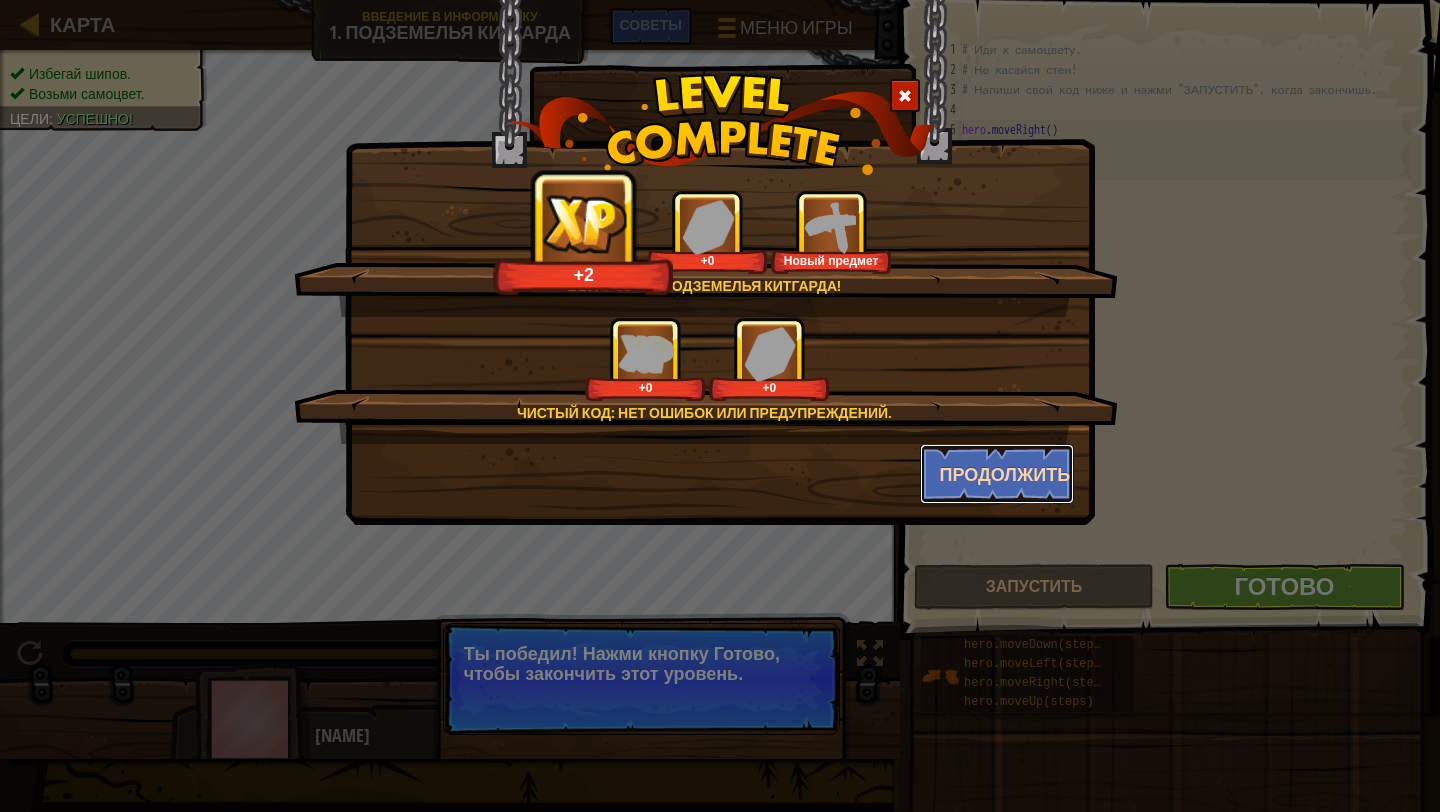 click on "Продолжить" at bounding box center [997, 474] 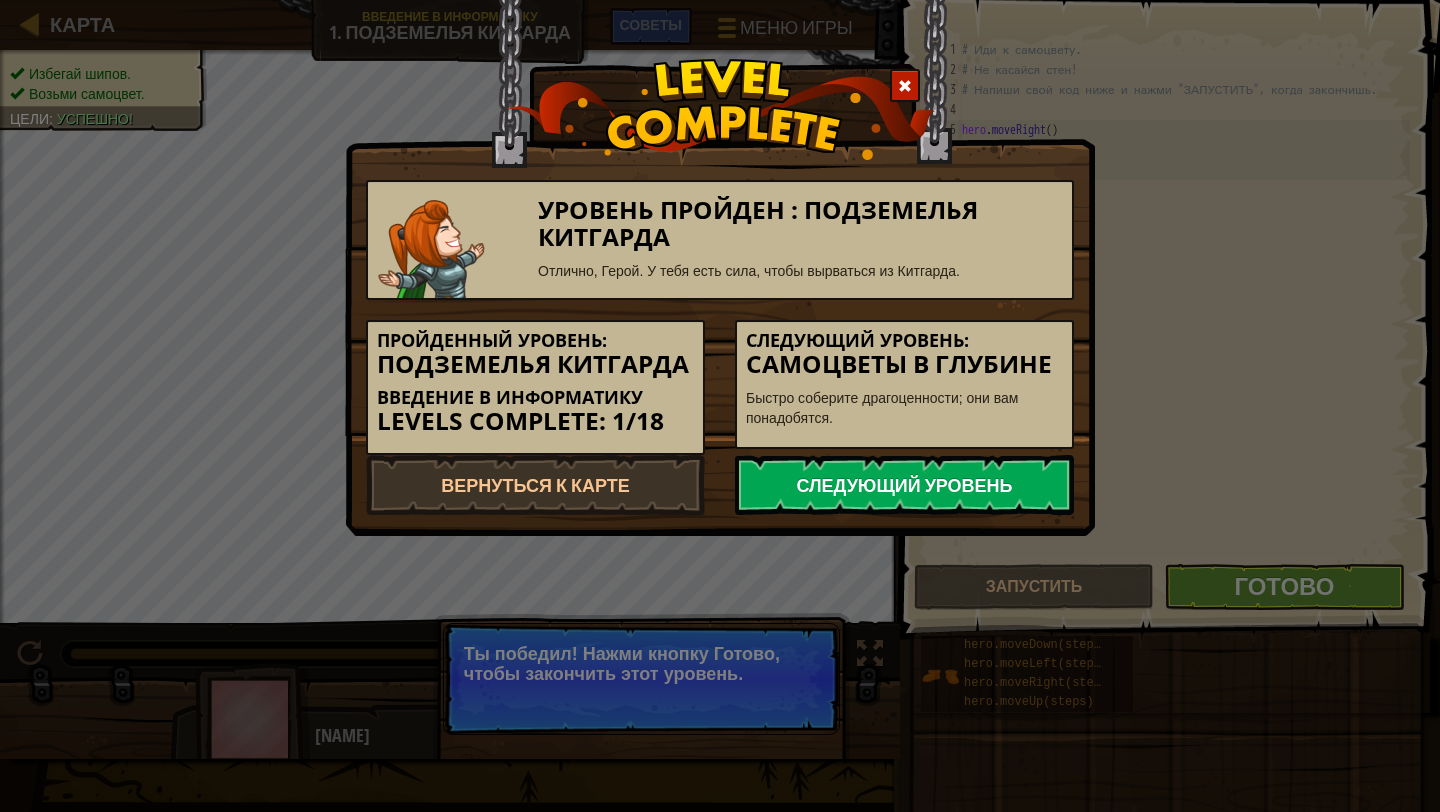 click on "Следующий уровень" at bounding box center [904, 485] 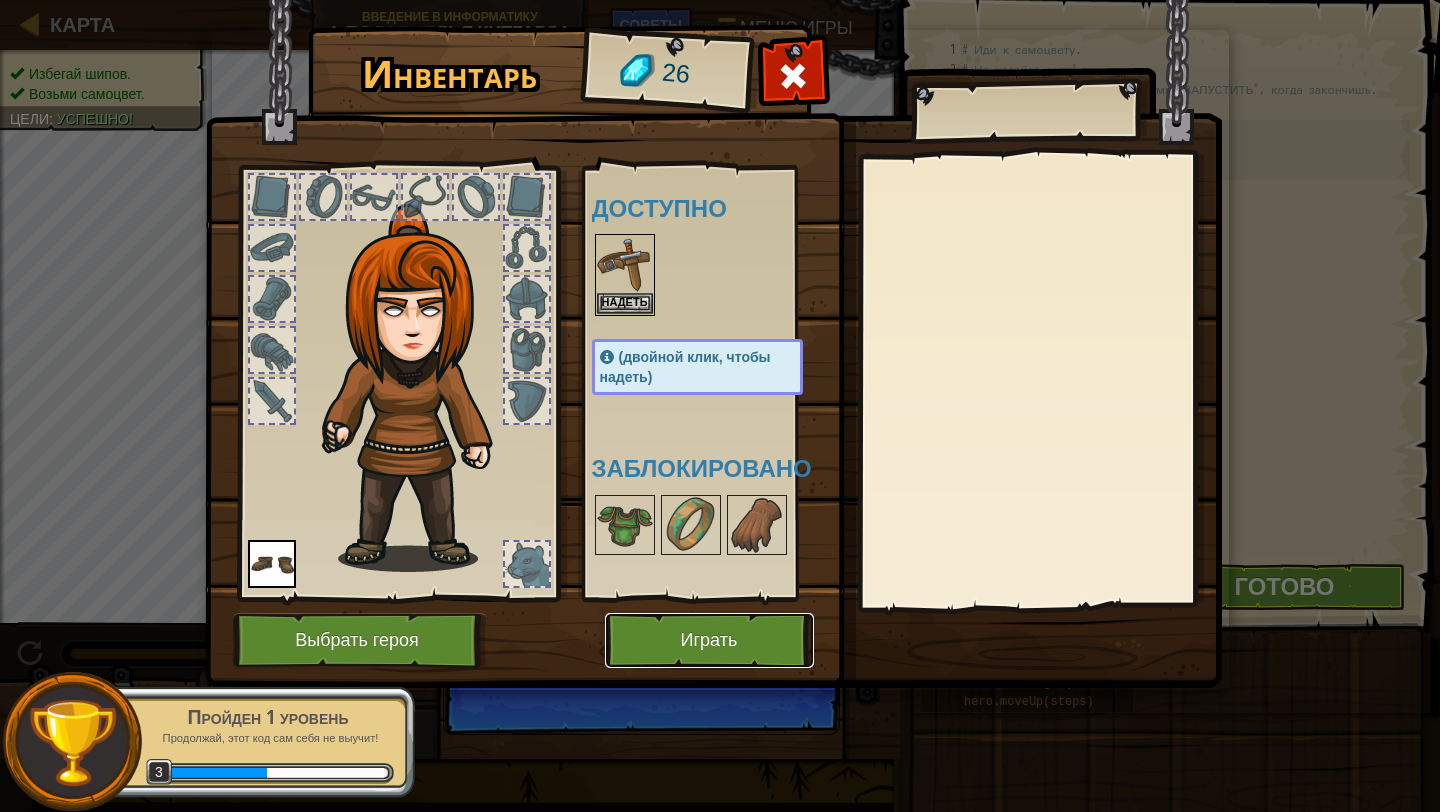 click on "Играть" at bounding box center [709, 640] 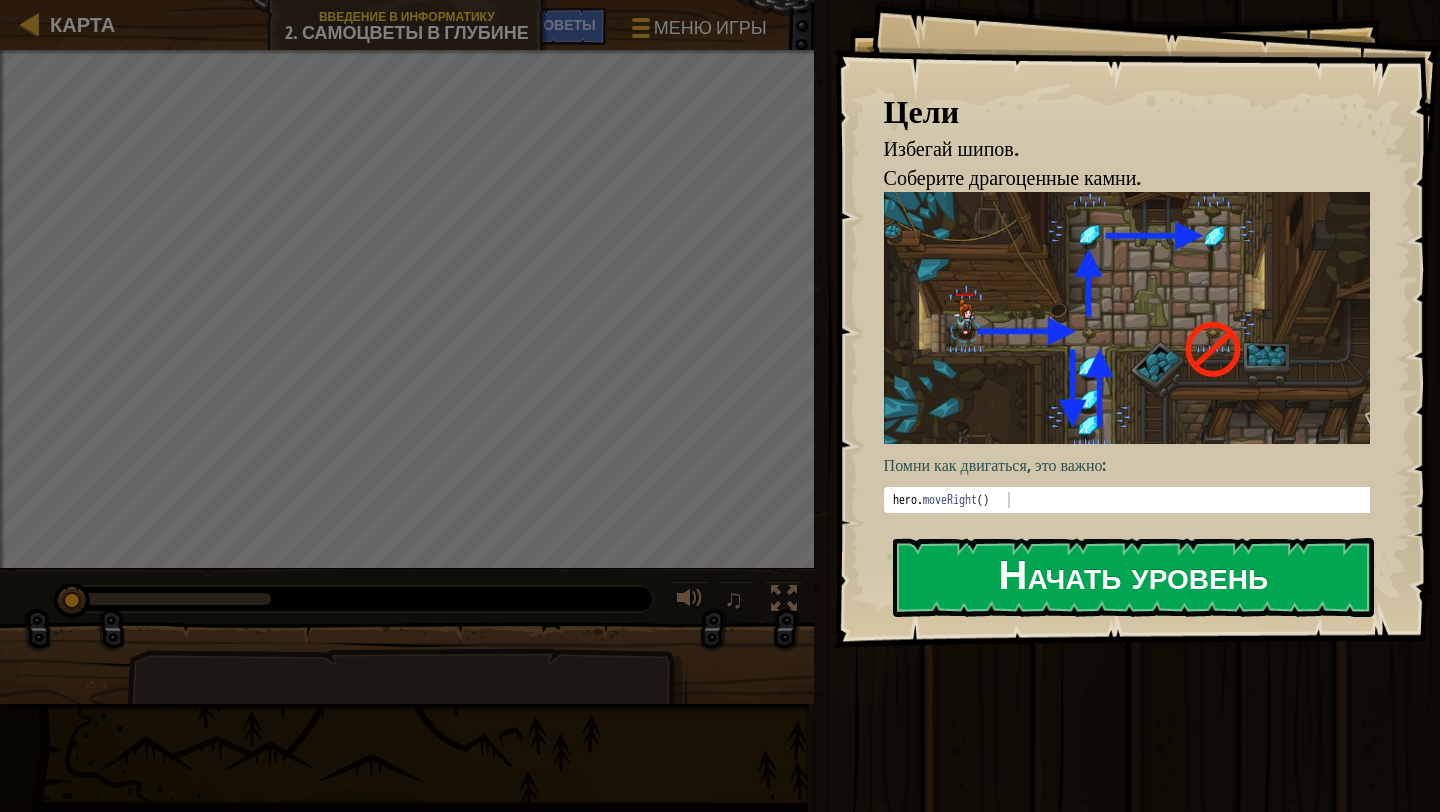 click on "Начать уровень" at bounding box center (1133, 577) 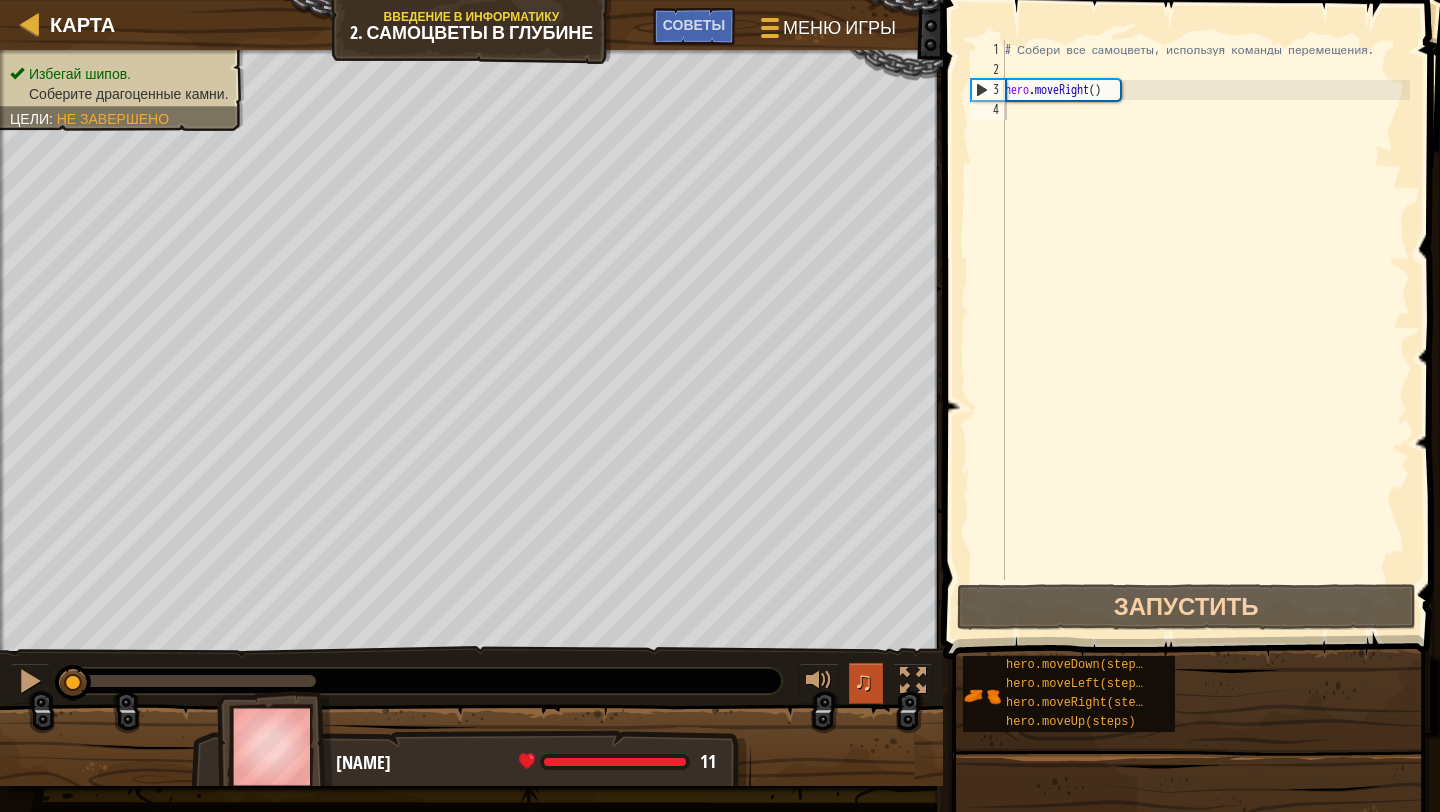 click on "♫" at bounding box center [863, 681] 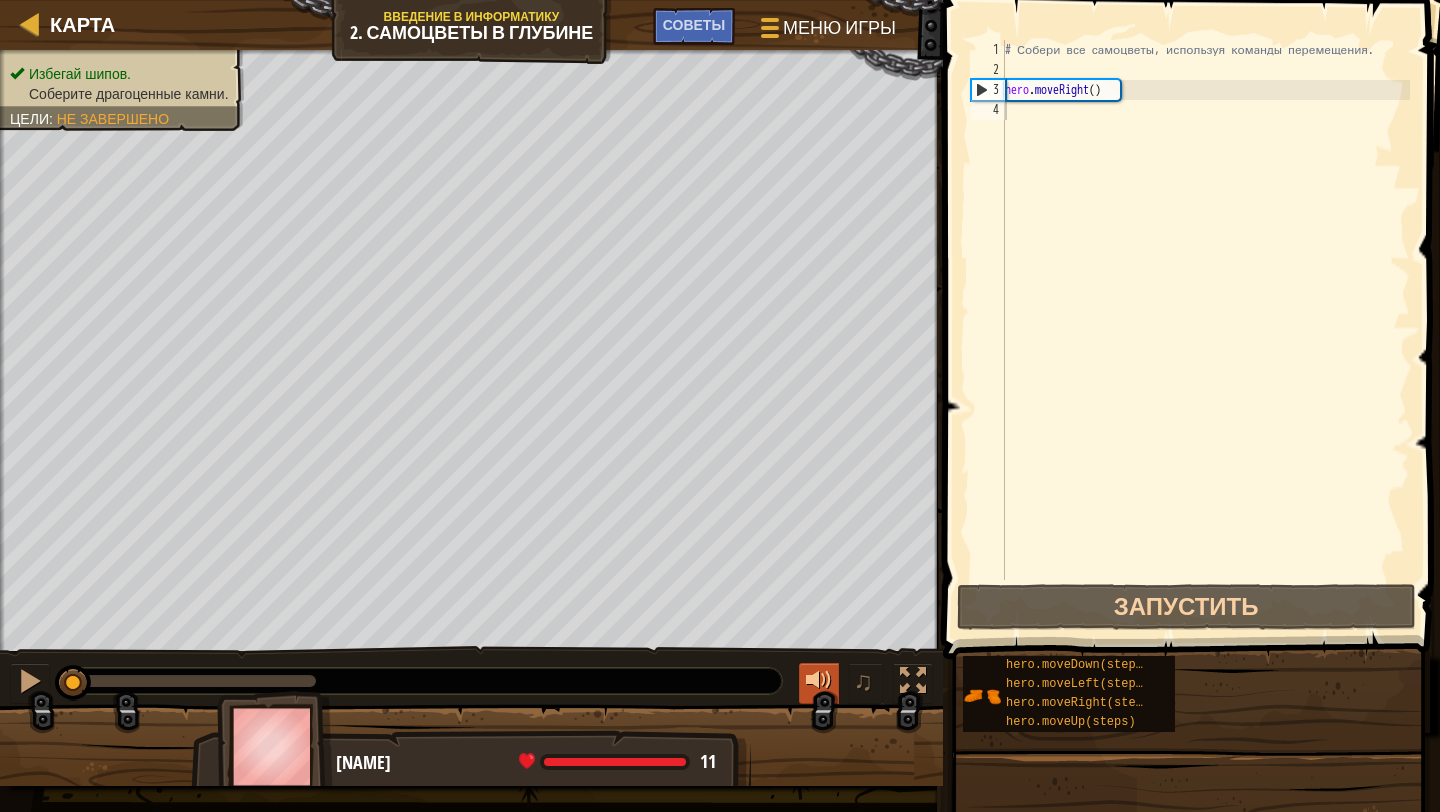 click at bounding box center [819, 681] 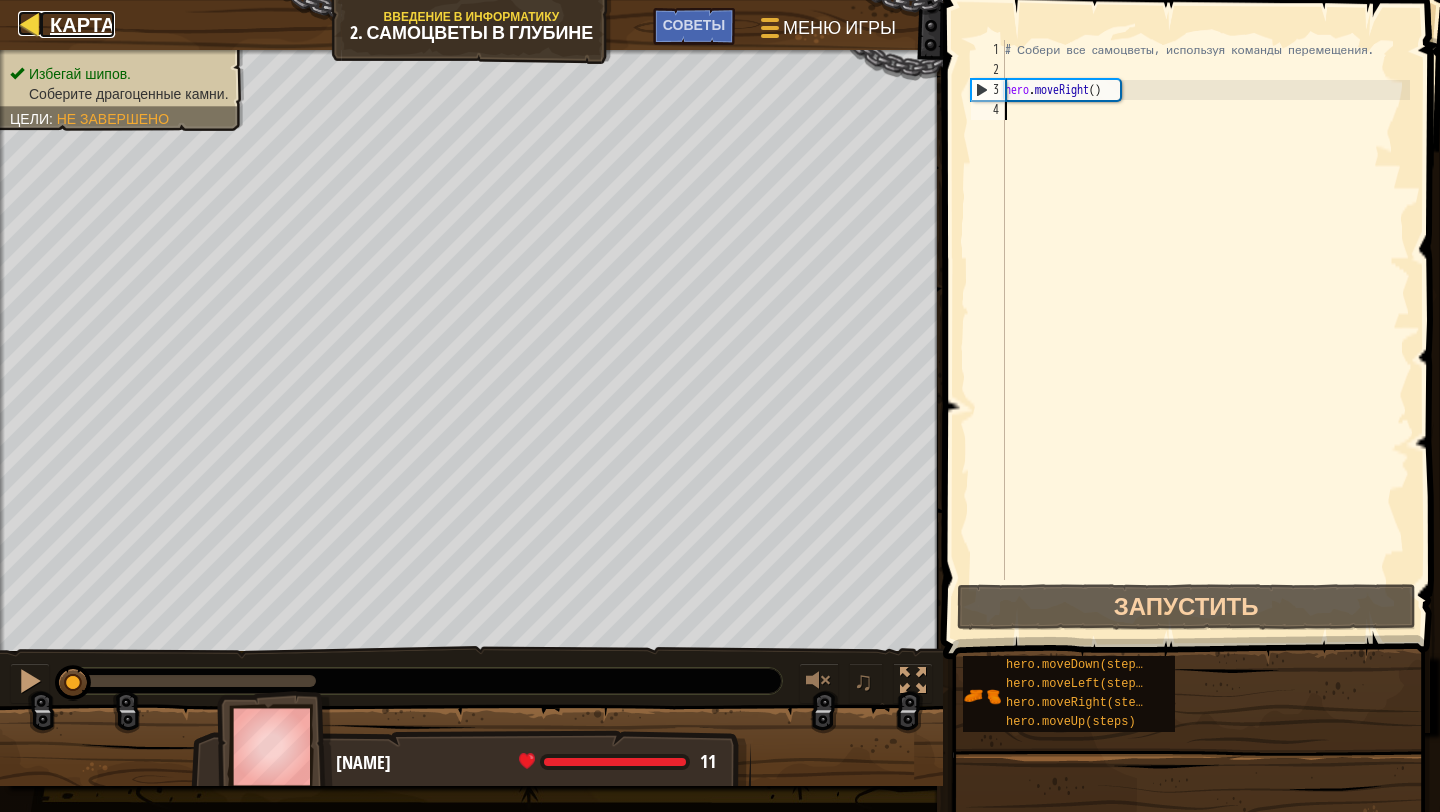 click on "Карта" at bounding box center [82, 24] 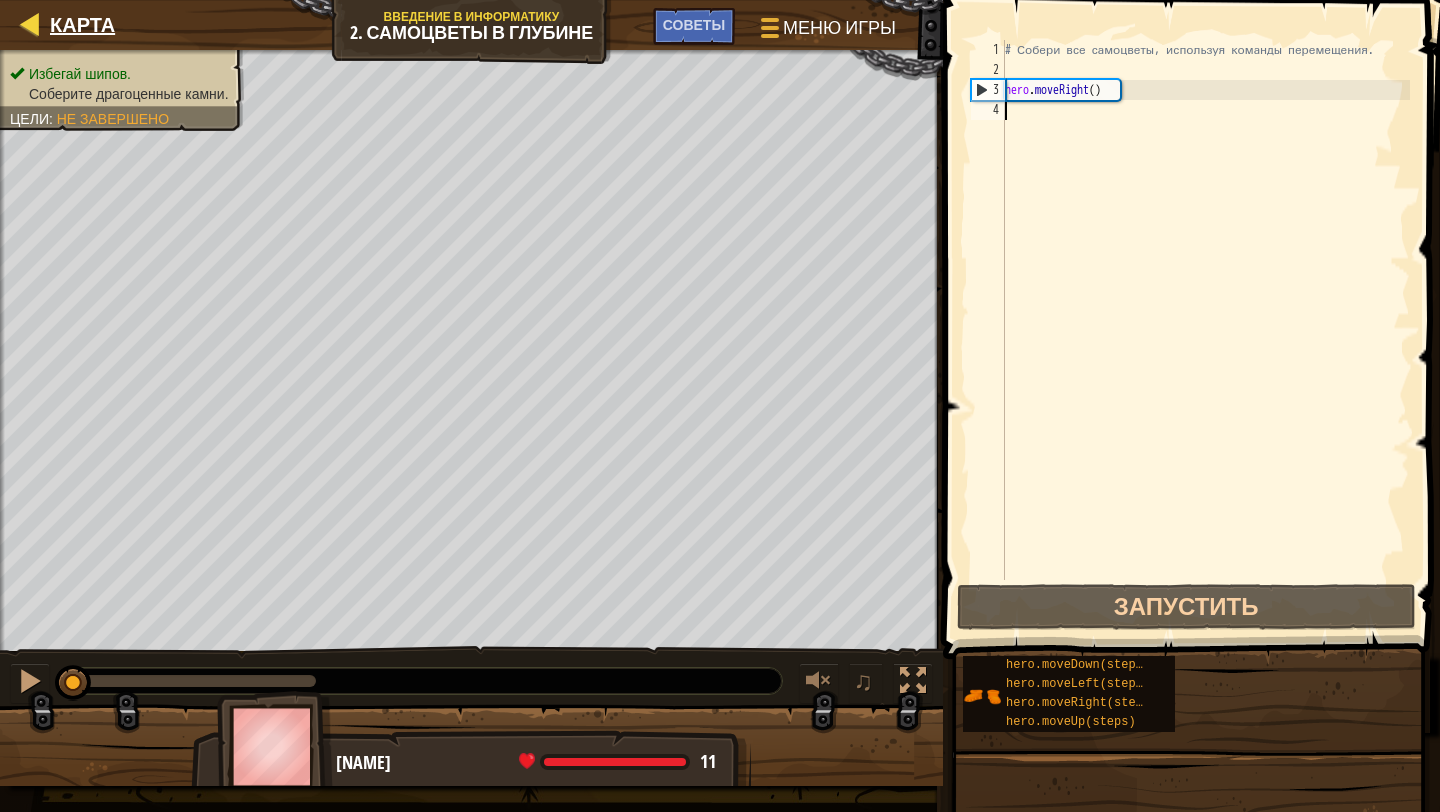 select on "ru" 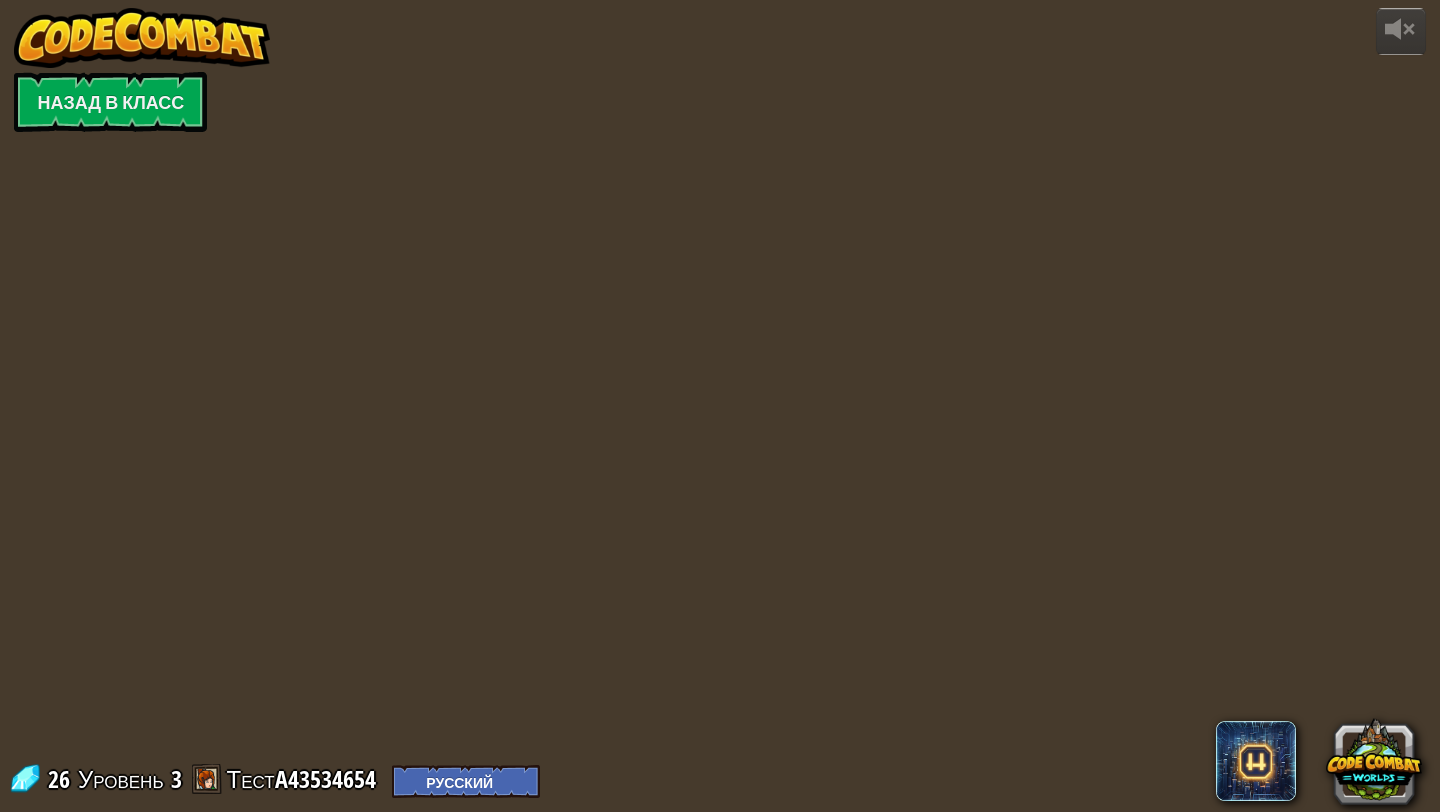select on "ru" 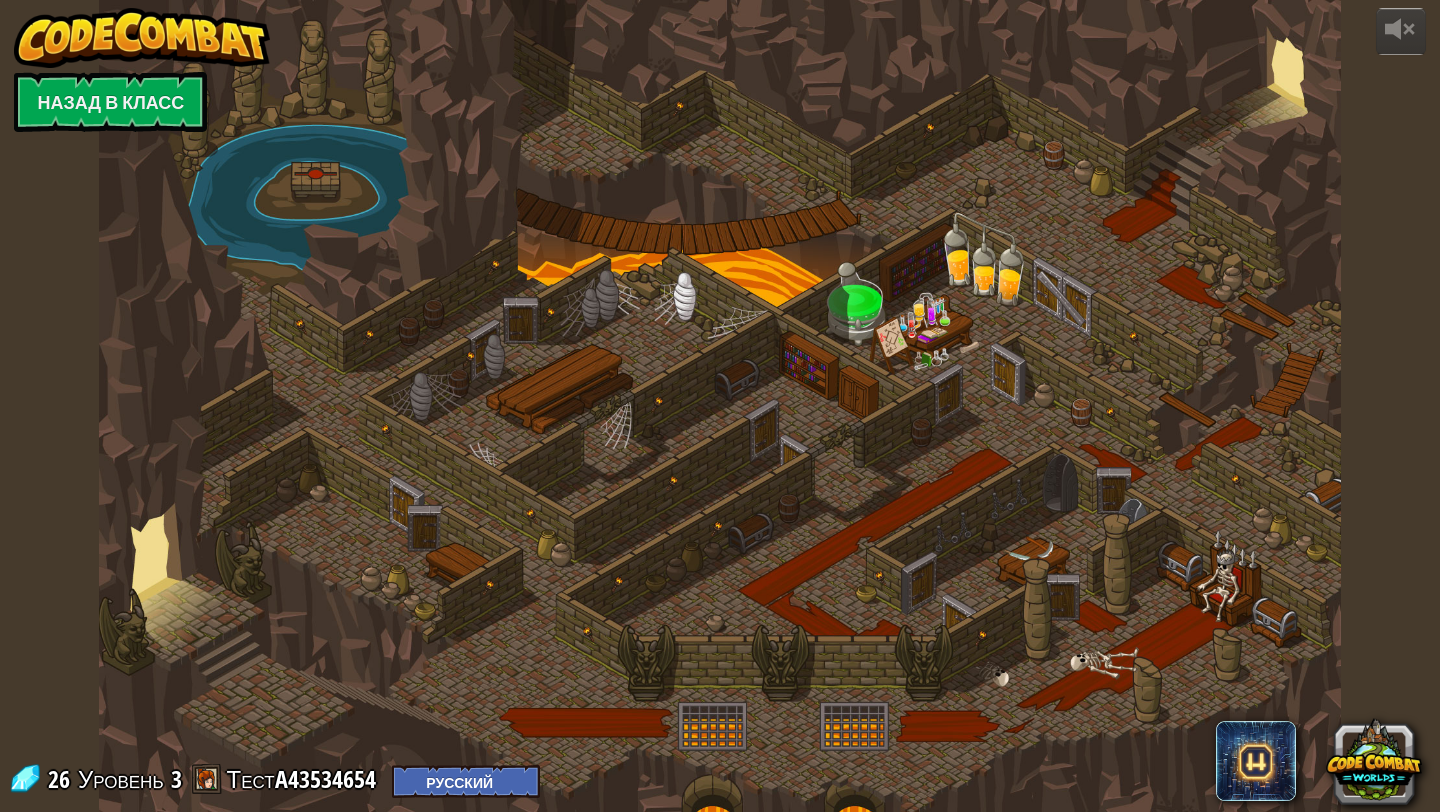 select on "ru" 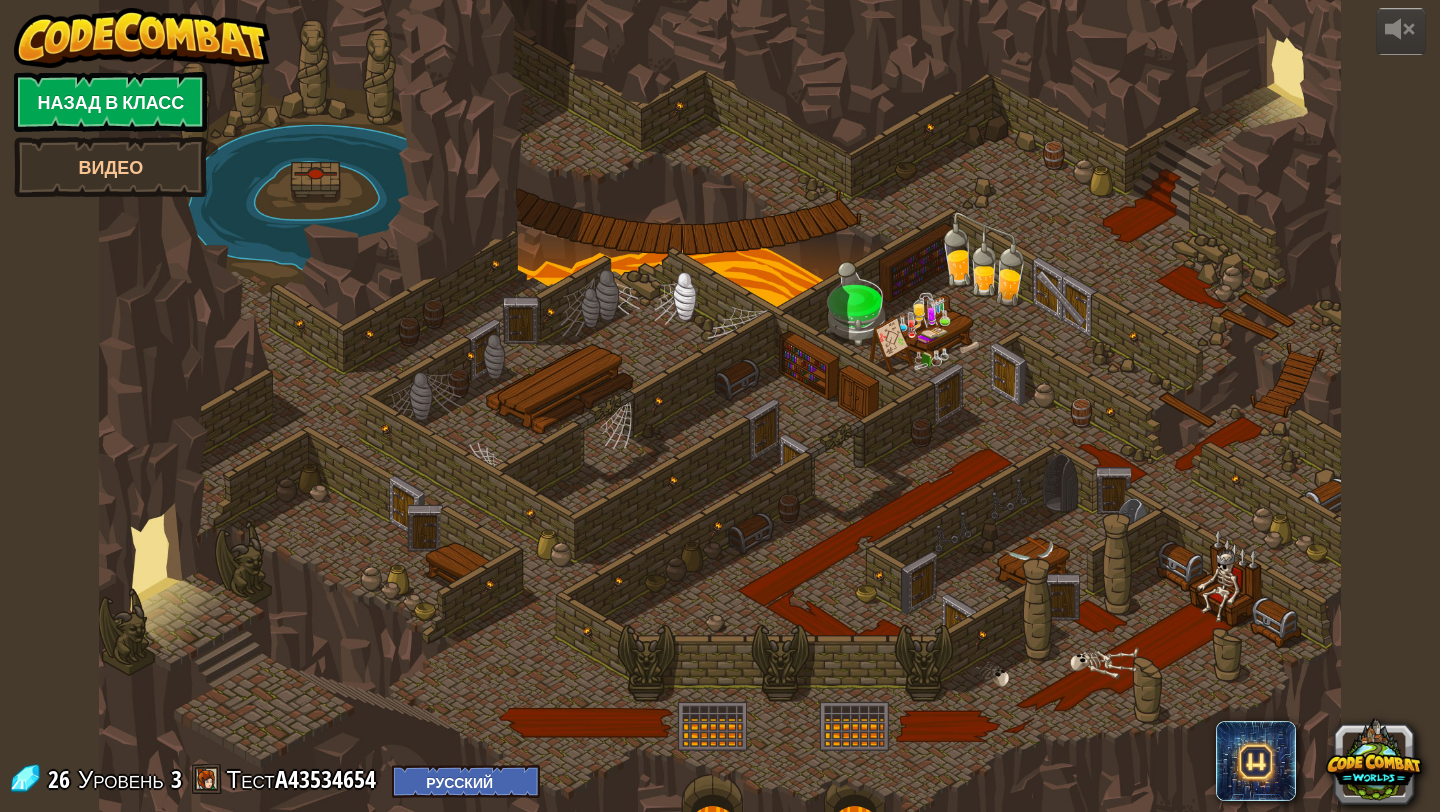 select on "ru" 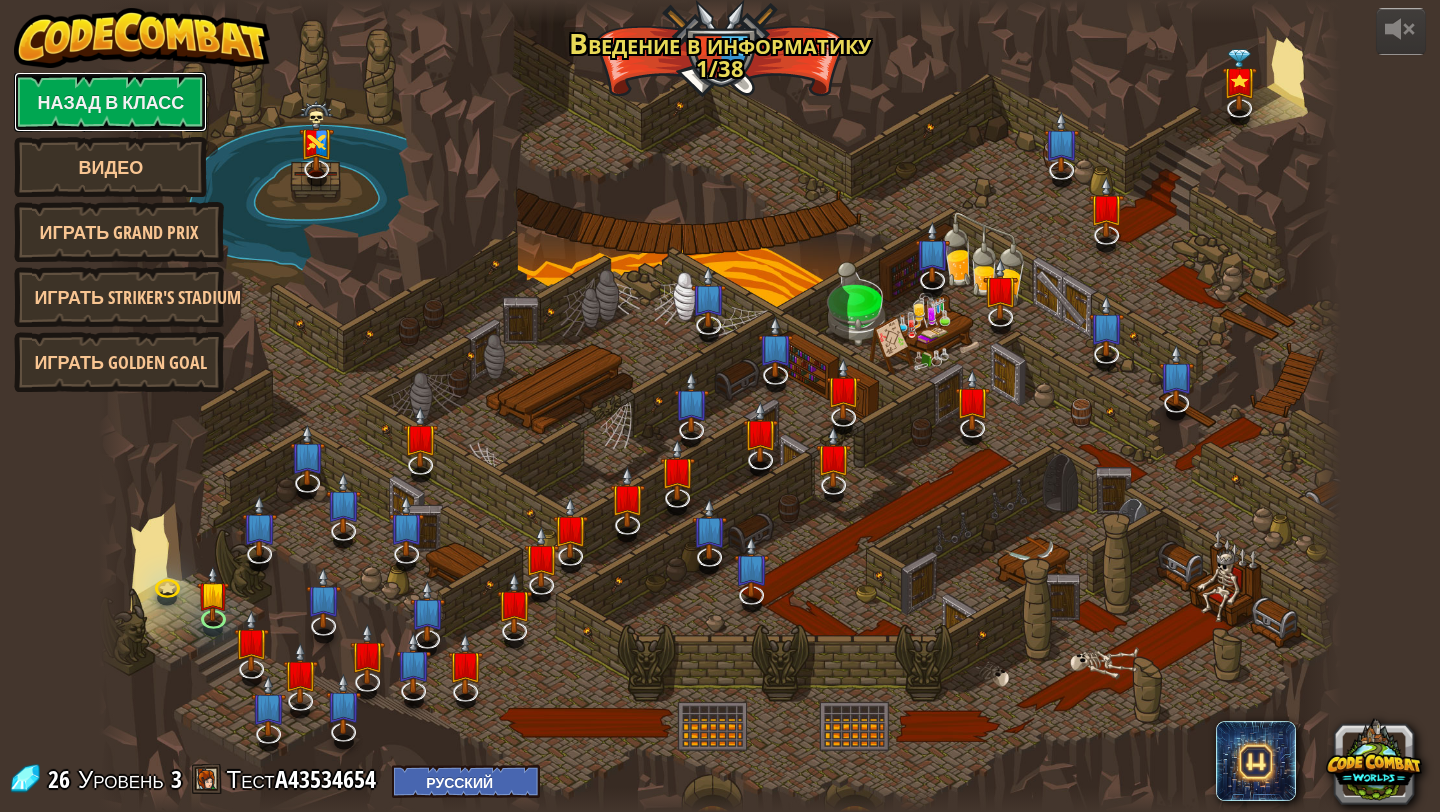 click on "Назад в класс" at bounding box center (110, 102) 